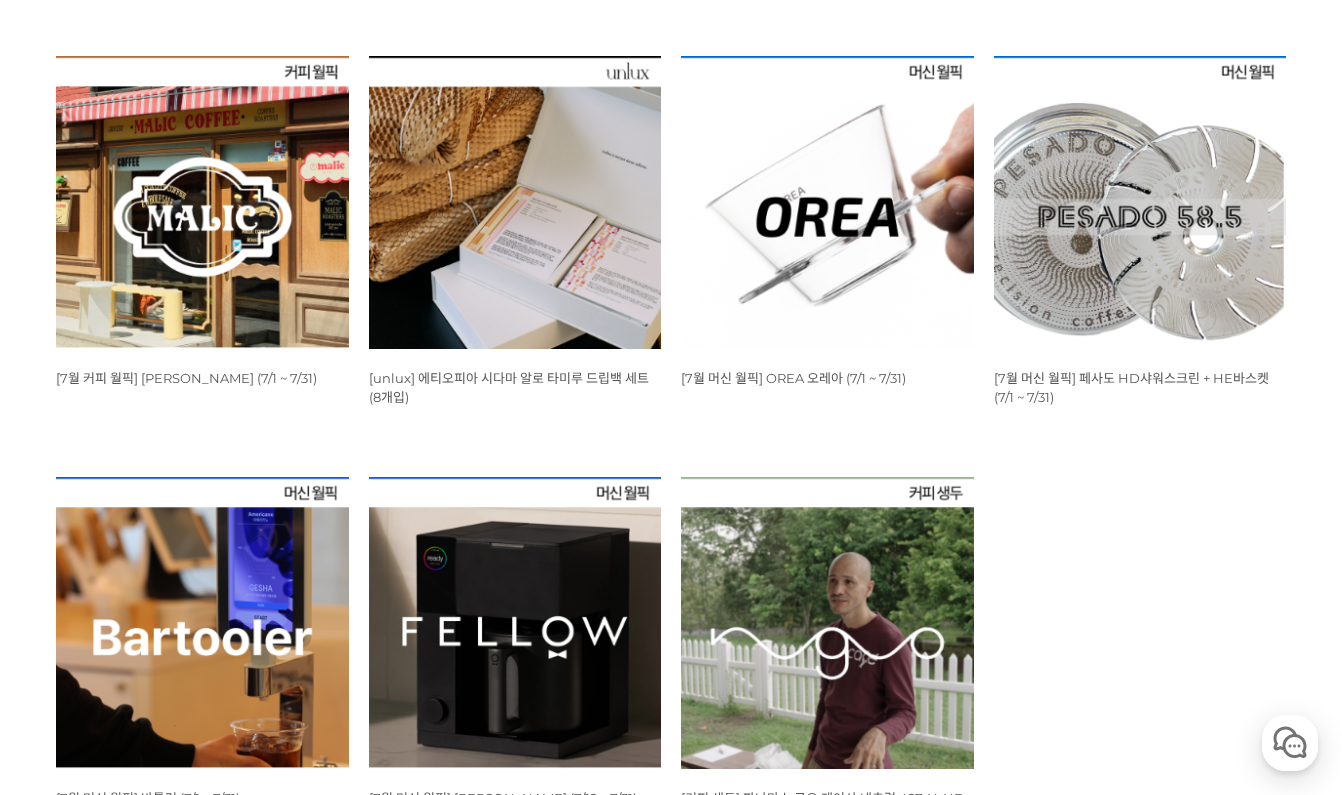 scroll, scrollTop: 829, scrollLeft: 0, axis: vertical 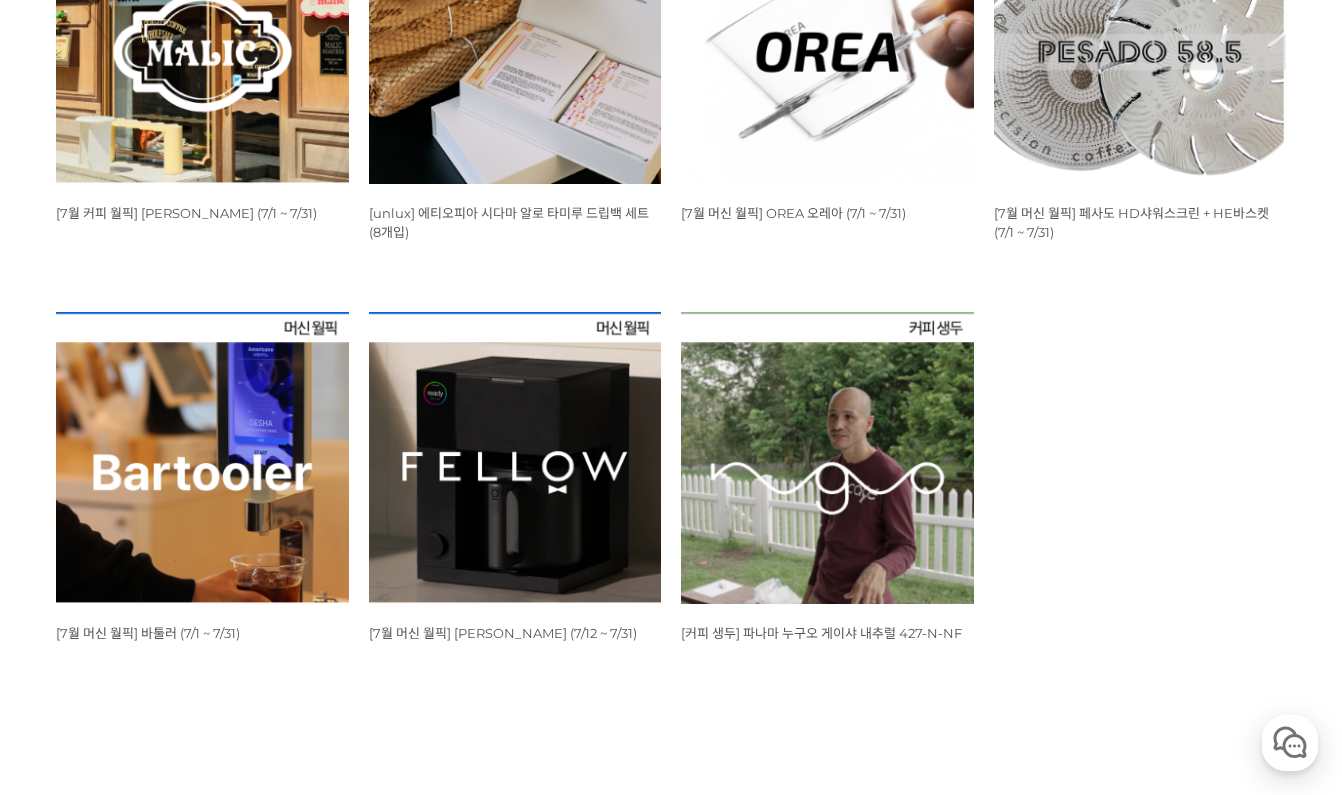 click at bounding box center (202, 458) 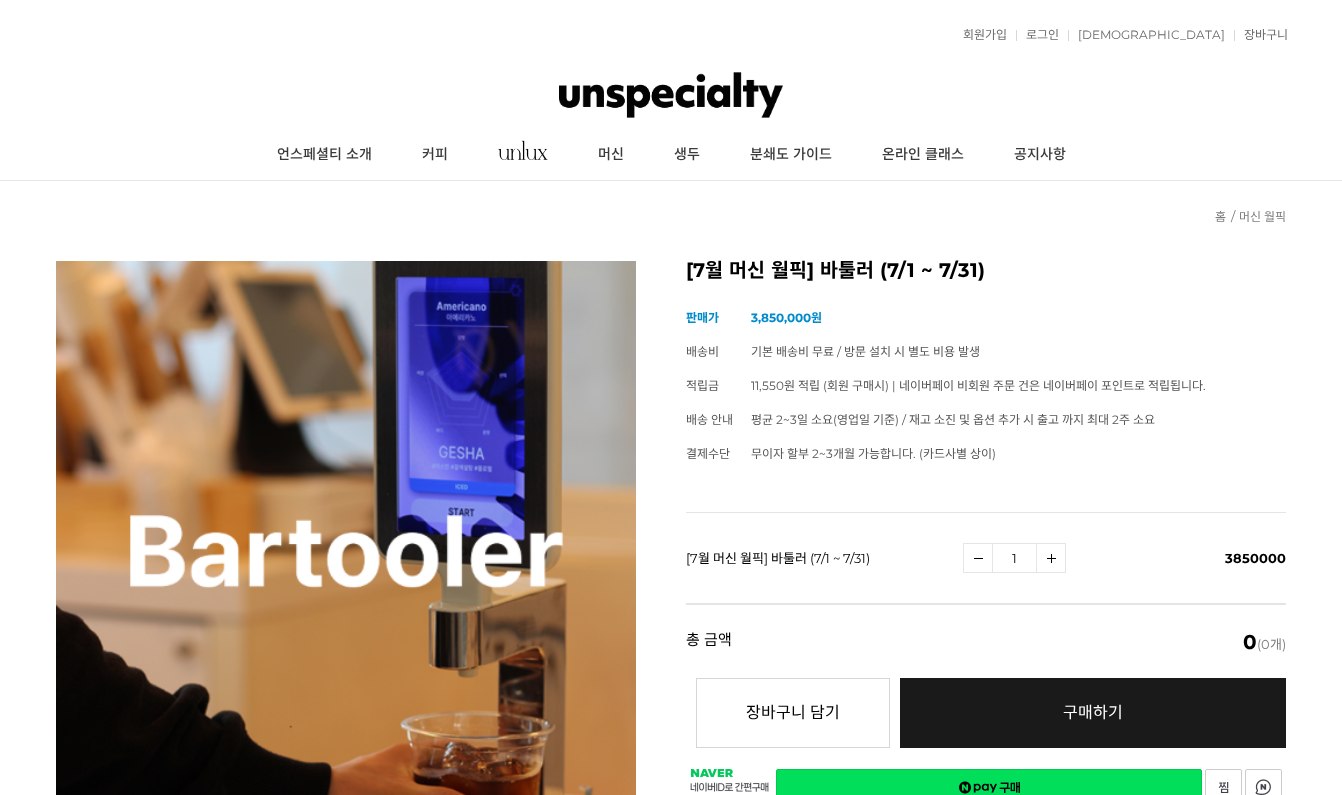 scroll, scrollTop: 0, scrollLeft: 0, axis: both 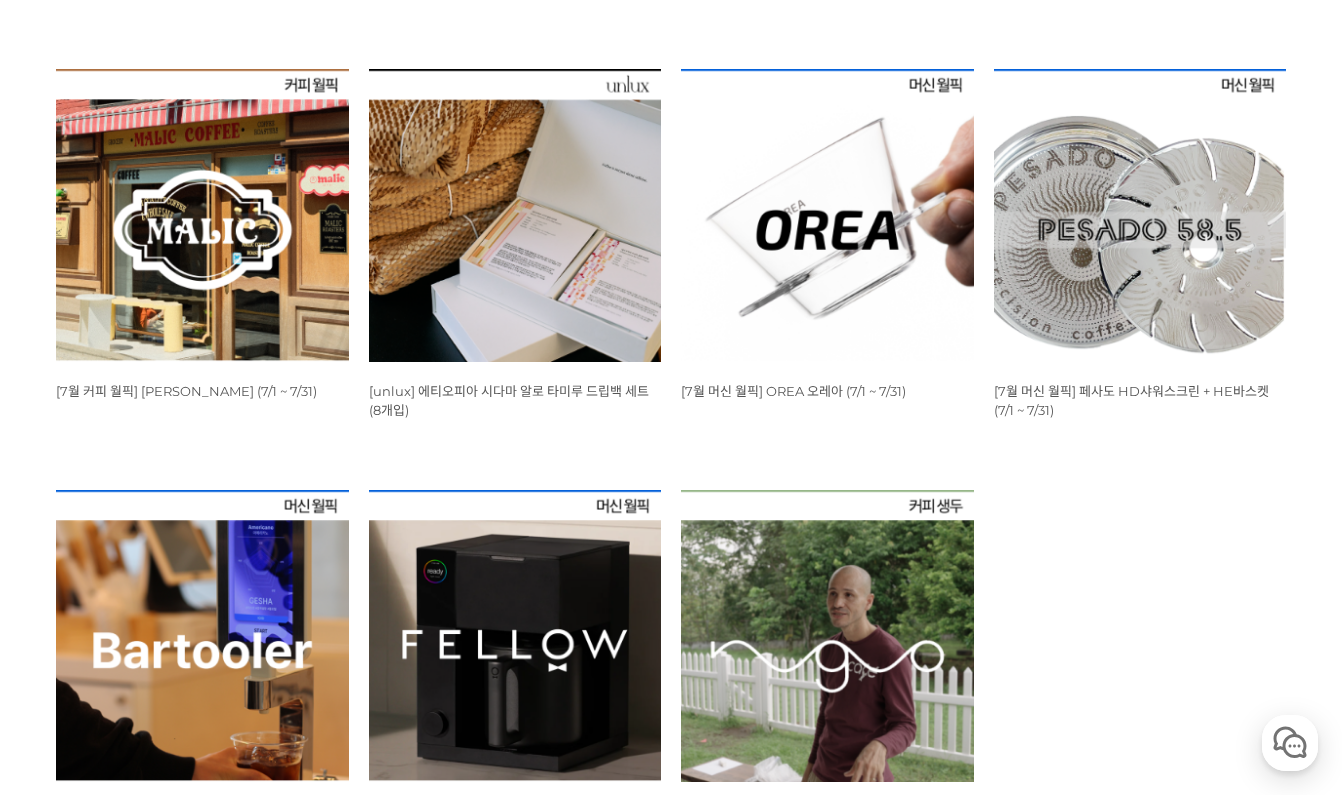 click at bounding box center (515, 215) 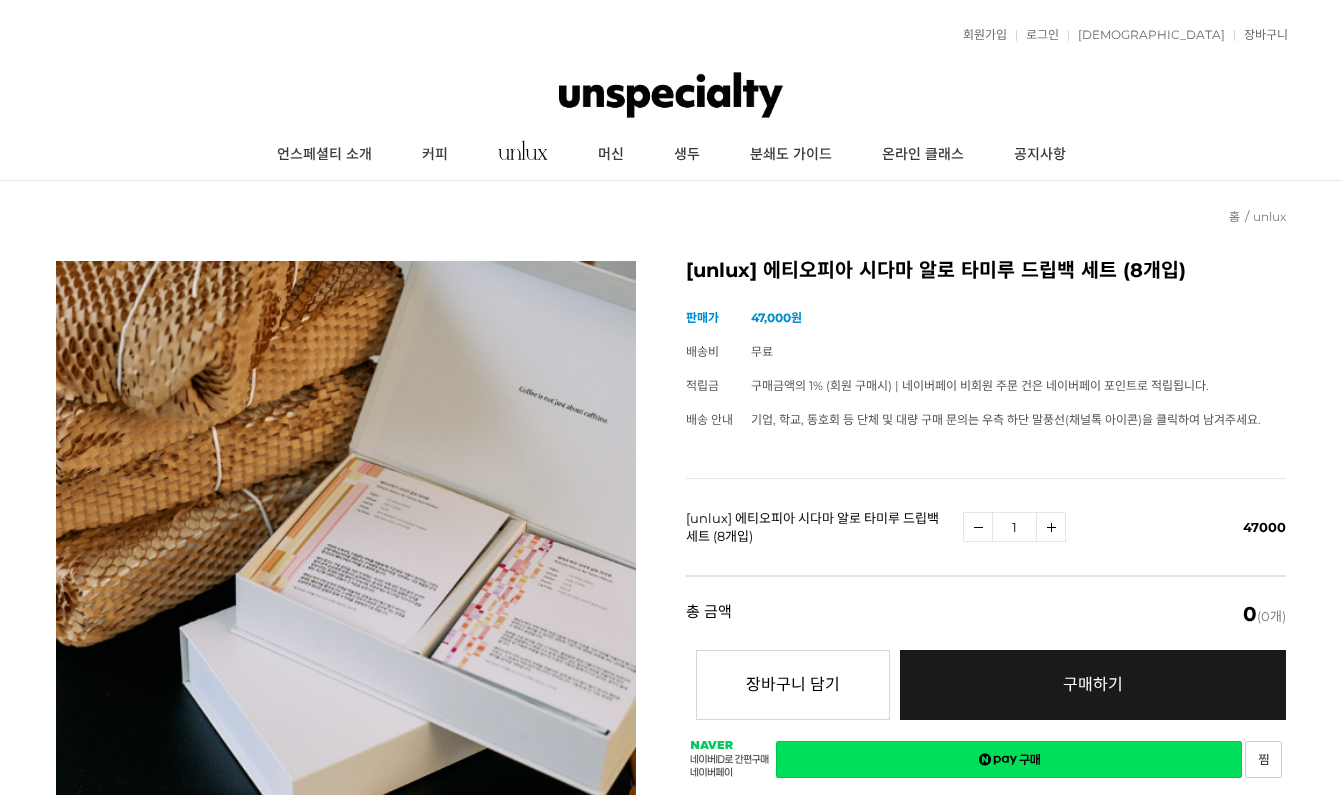 scroll, scrollTop: 0, scrollLeft: 0, axis: both 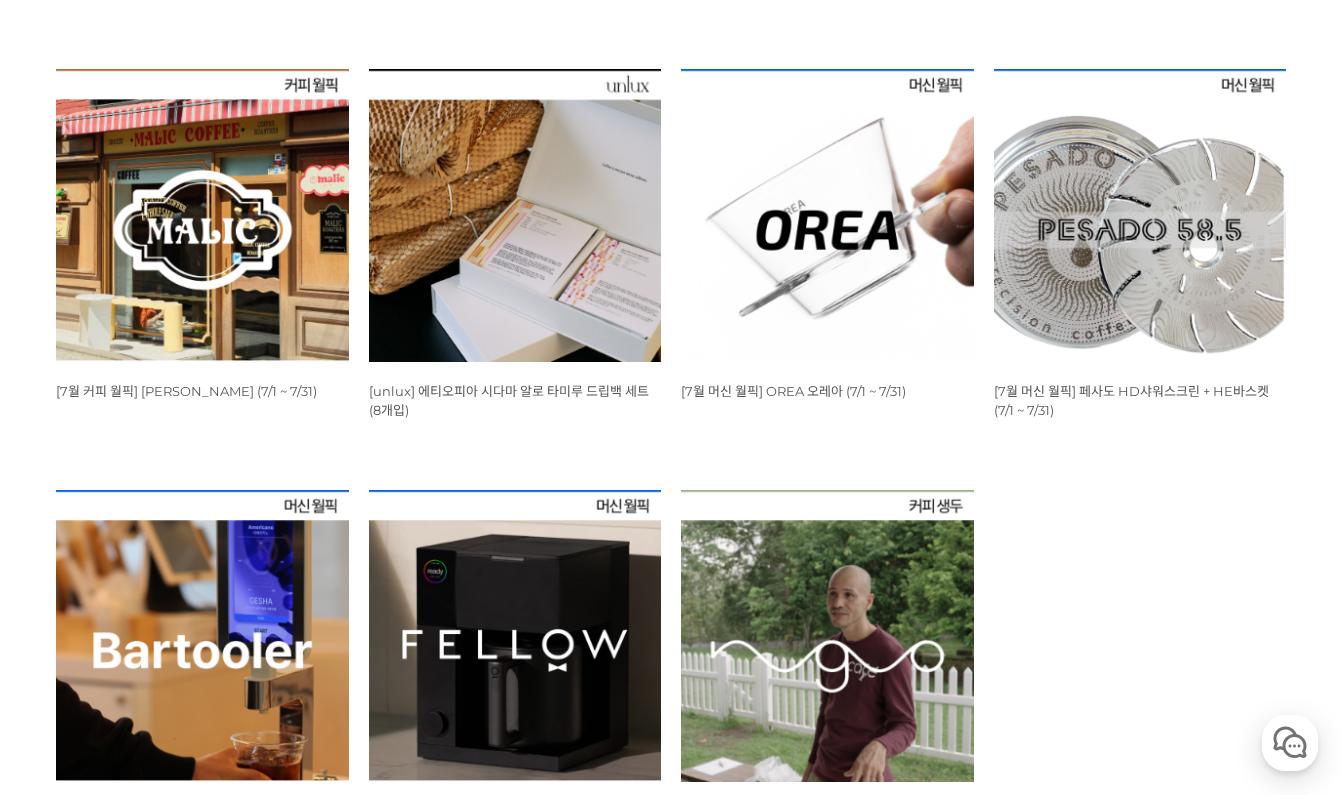 click at bounding box center [202, 215] 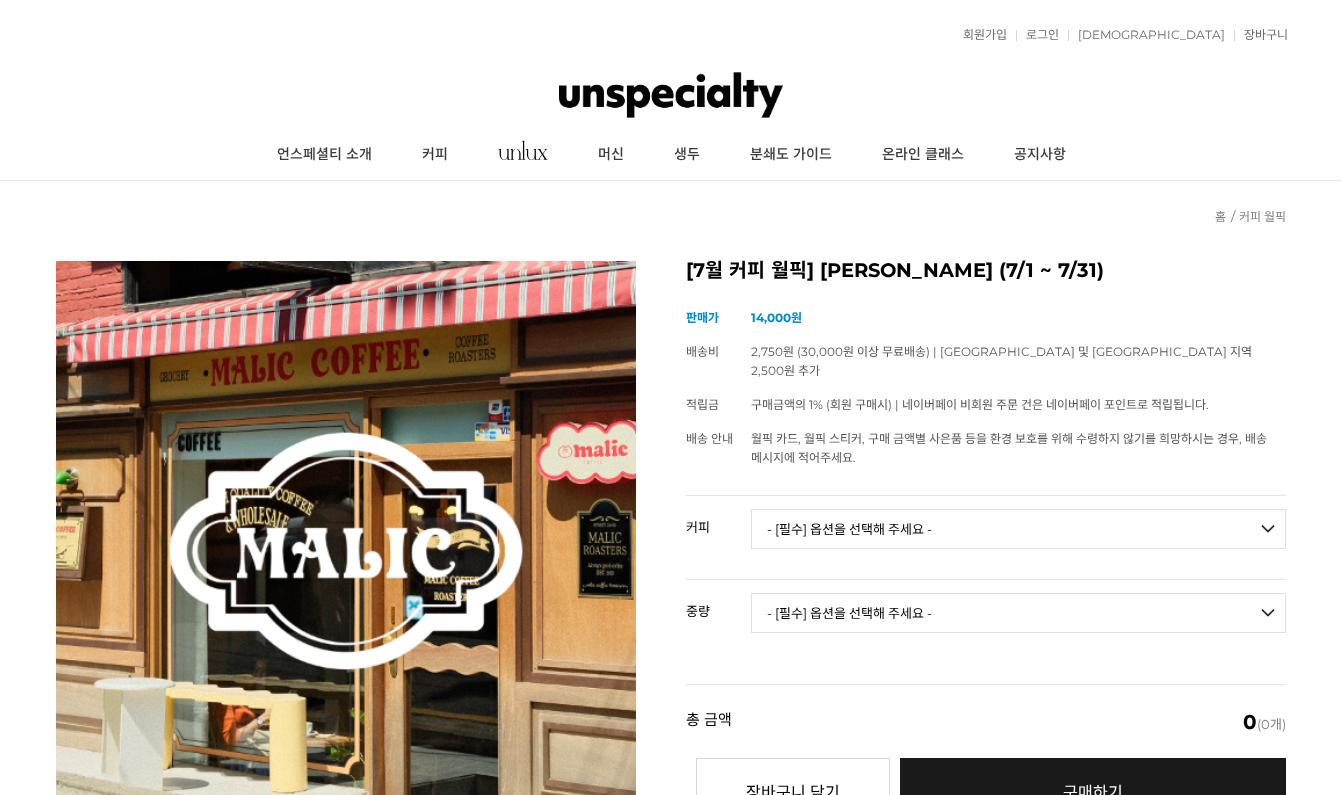 scroll, scrollTop: 0, scrollLeft: 0, axis: both 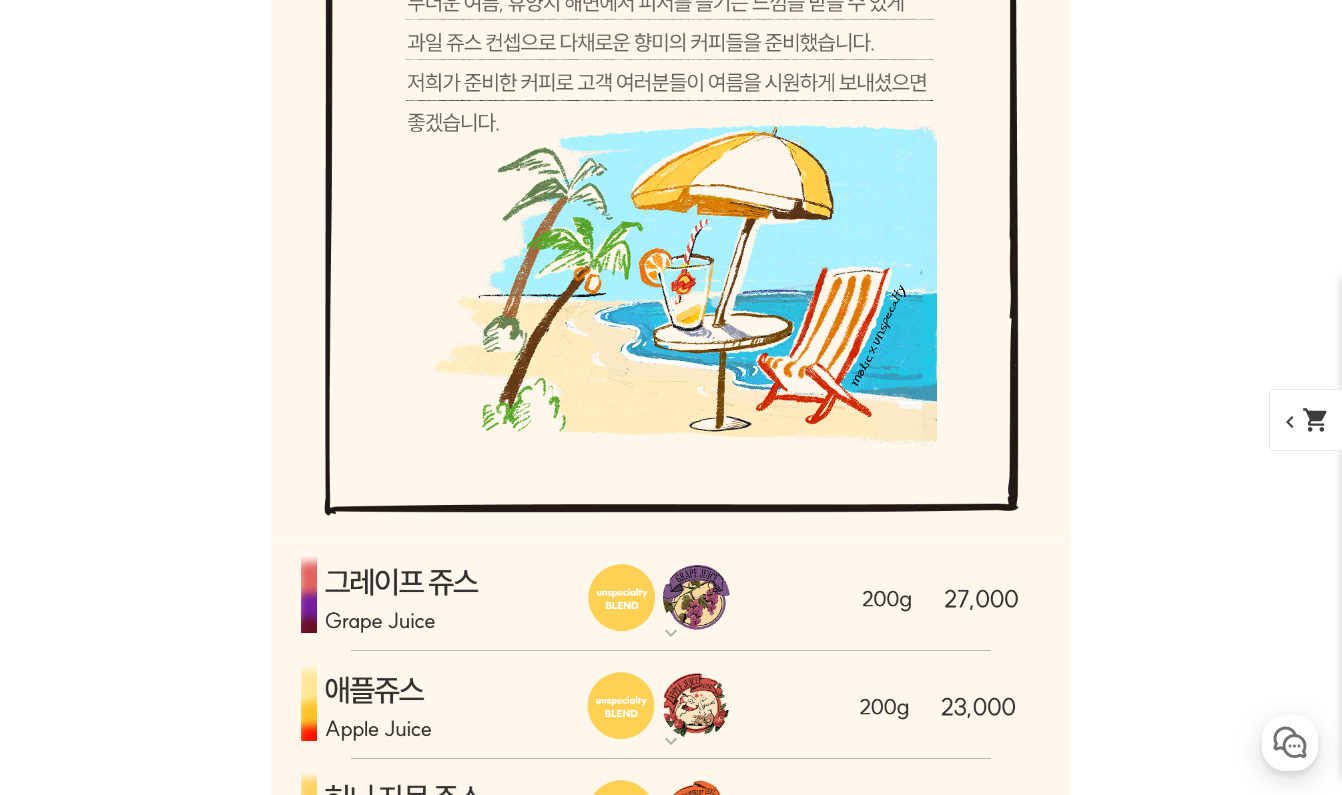 click at bounding box center (671, 597) 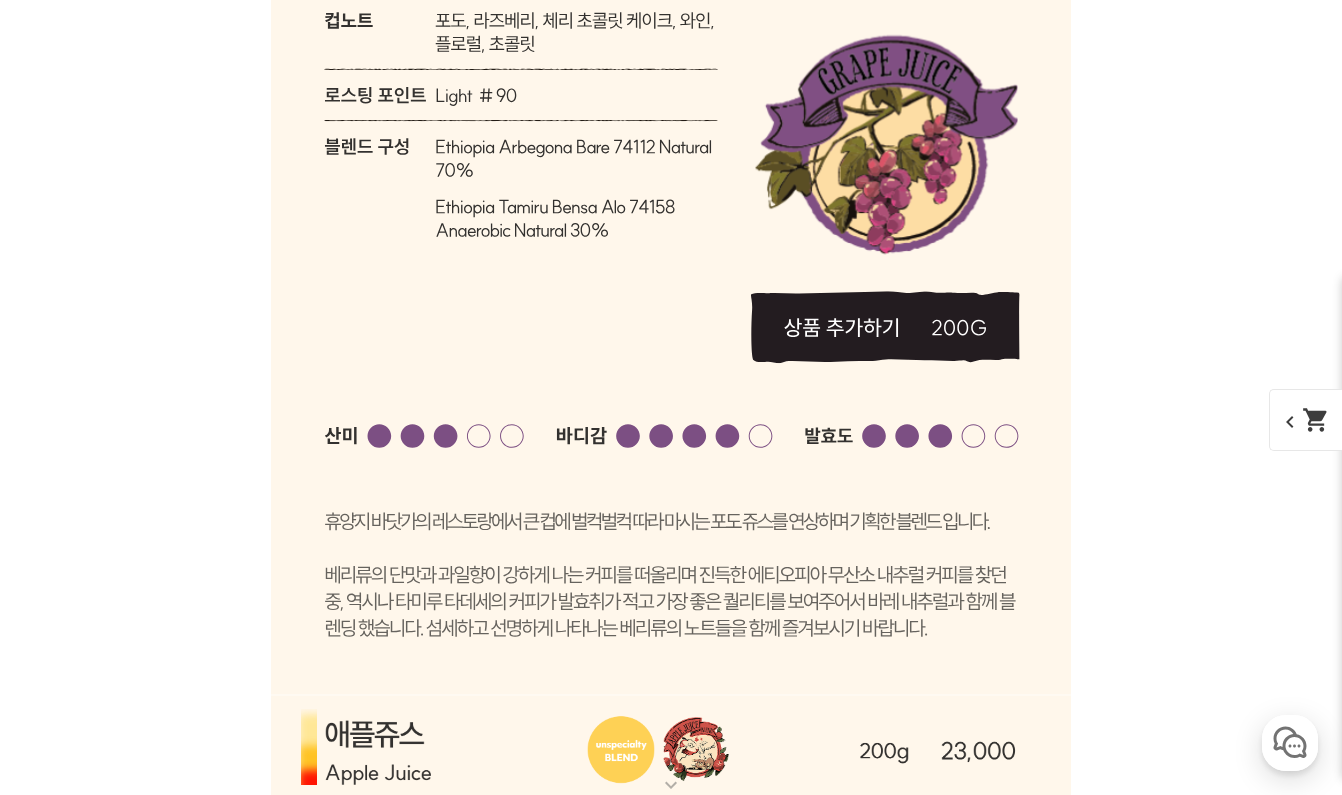 scroll, scrollTop: 6683, scrollLeft: 0, axis: vertical 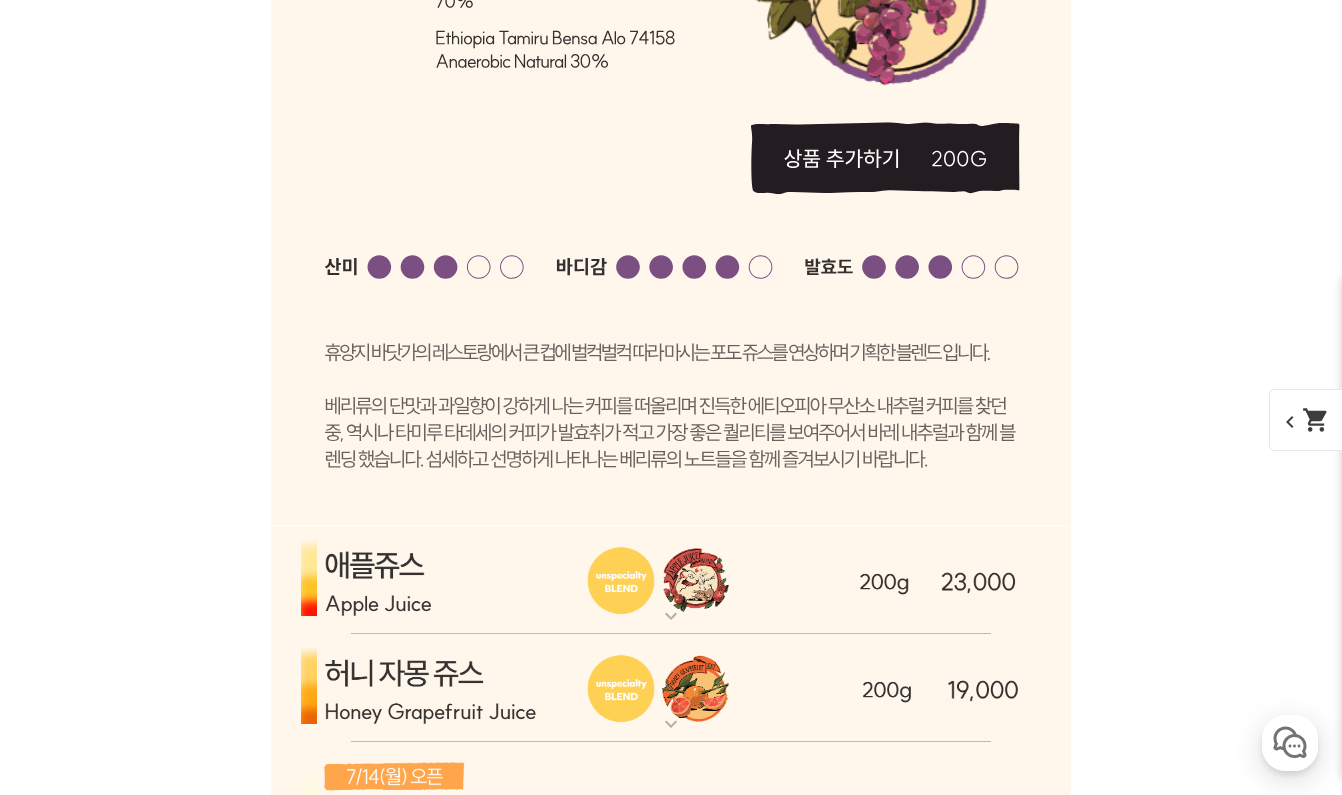 click at bounding box center (671, 580) 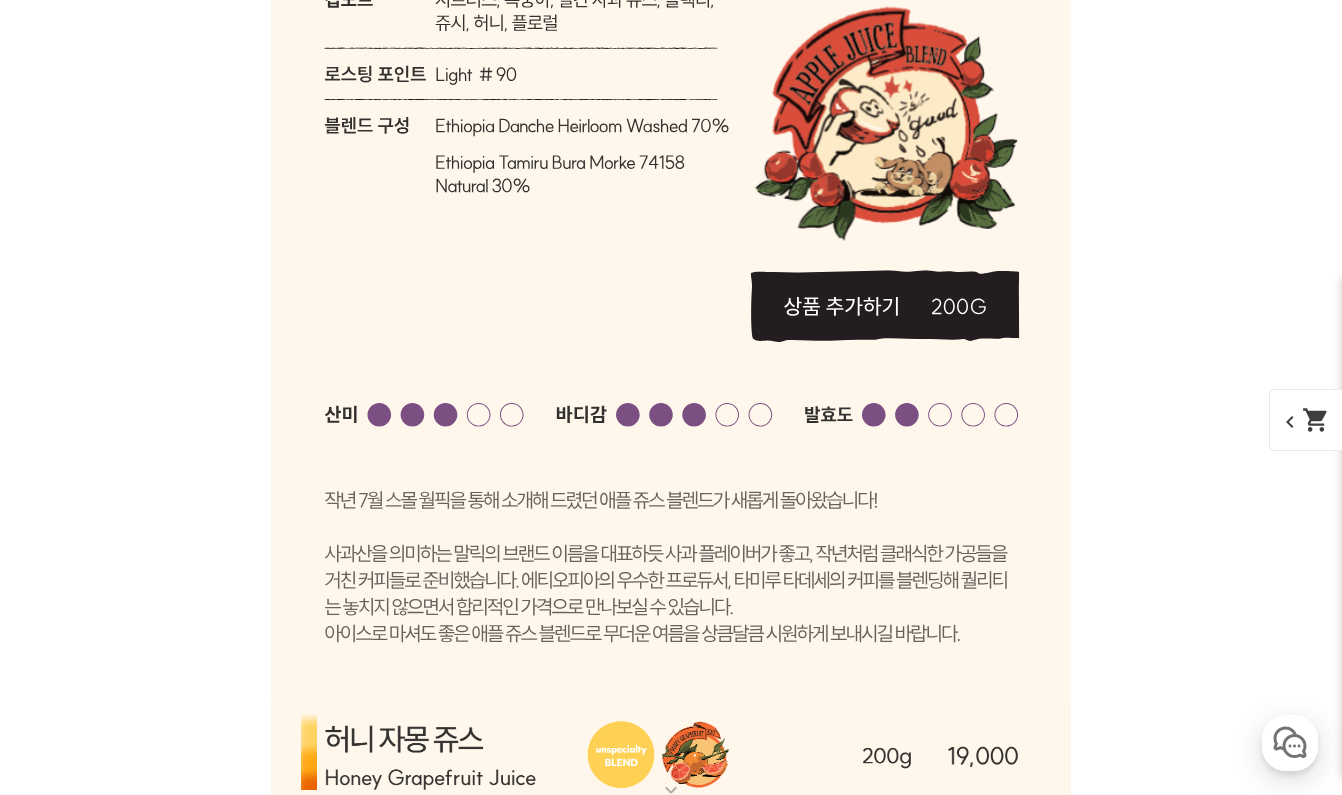 scroll, scrollTop: 7578, scrollLeft: 0, axis: vertical 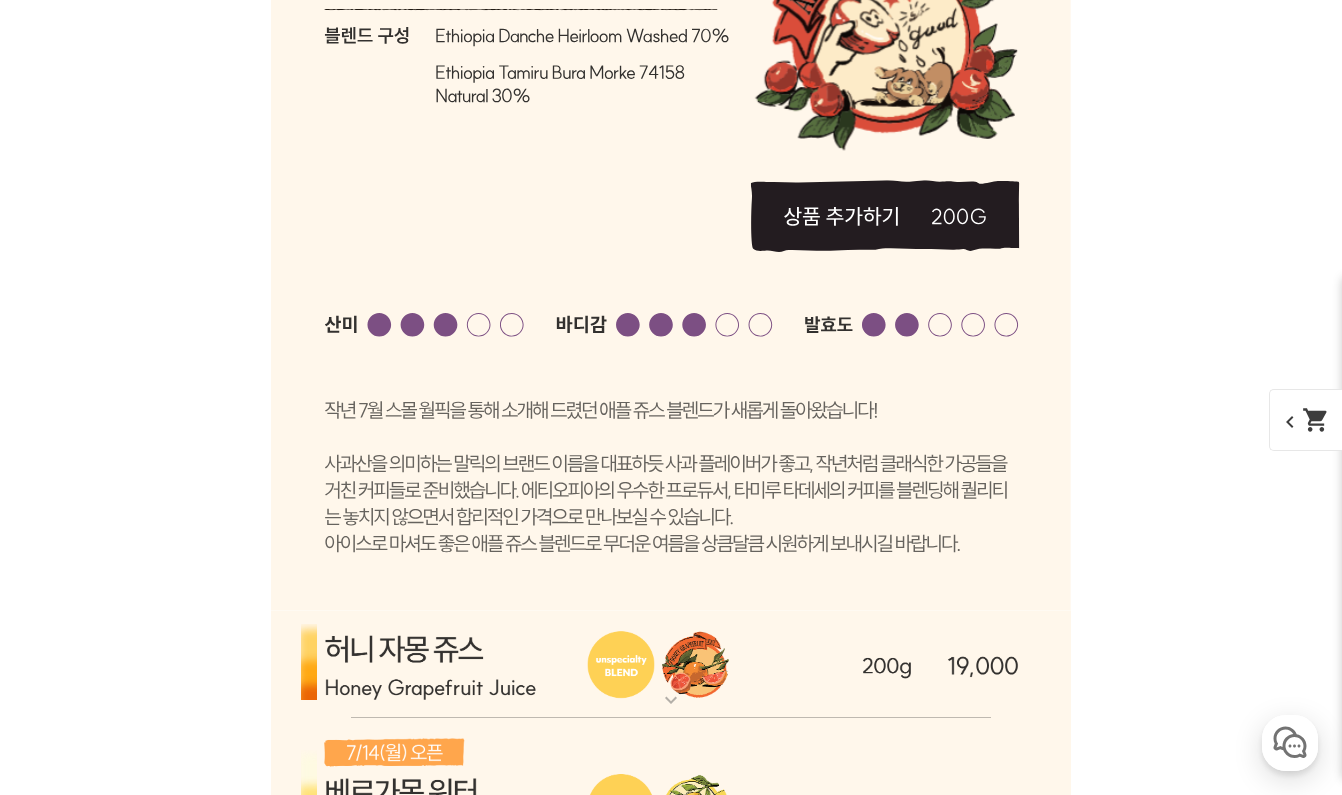 click at bounding box center [671, 664] 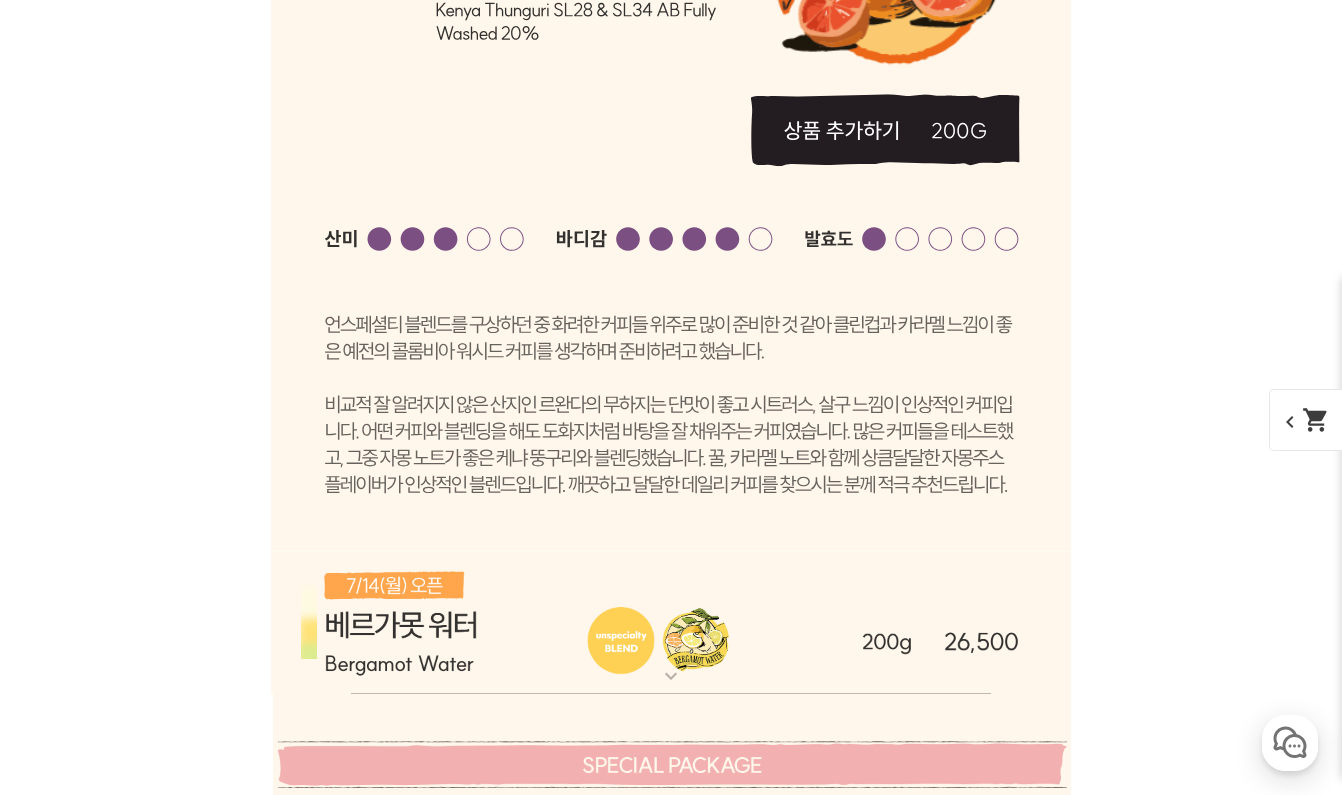 scroll, scrollTop: 9014, scrollLeft: 0, axis: vertical 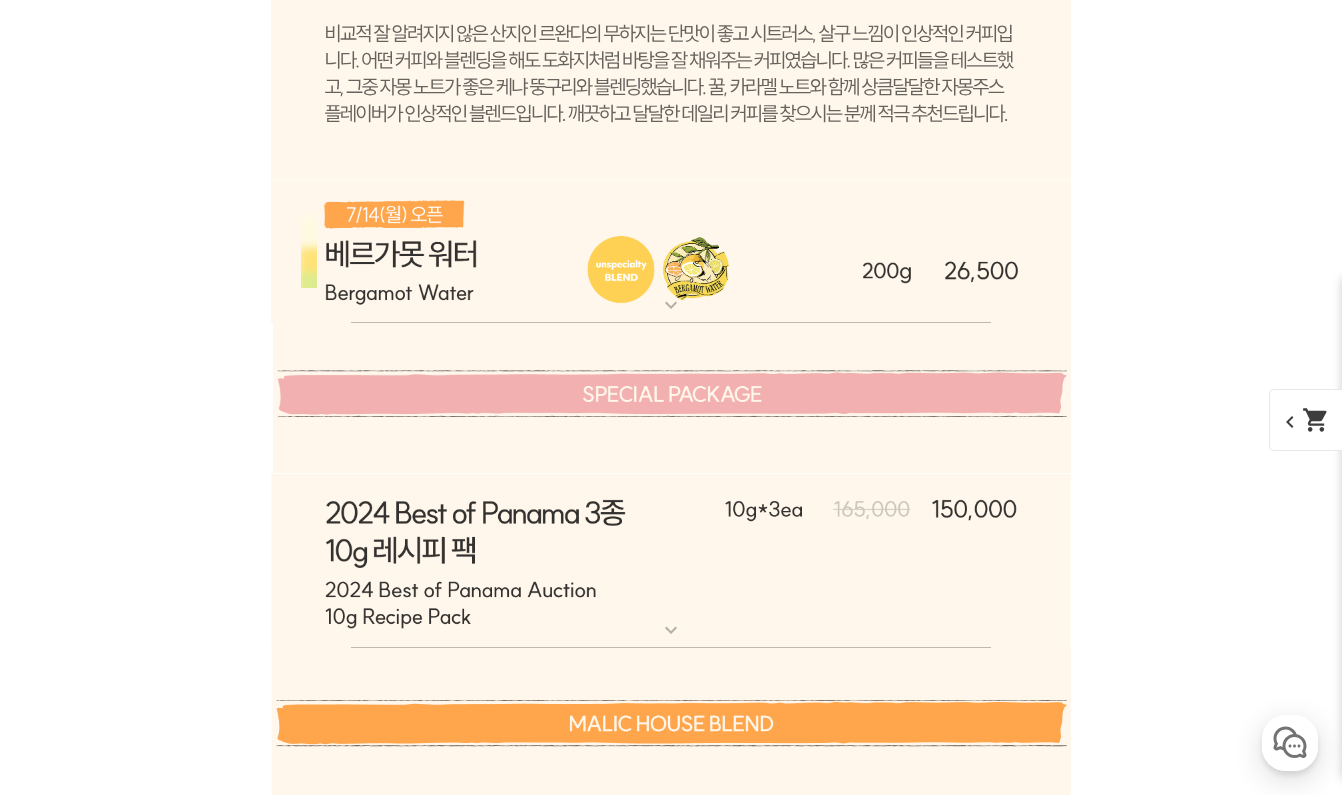 click at bounding box center [671, 252] 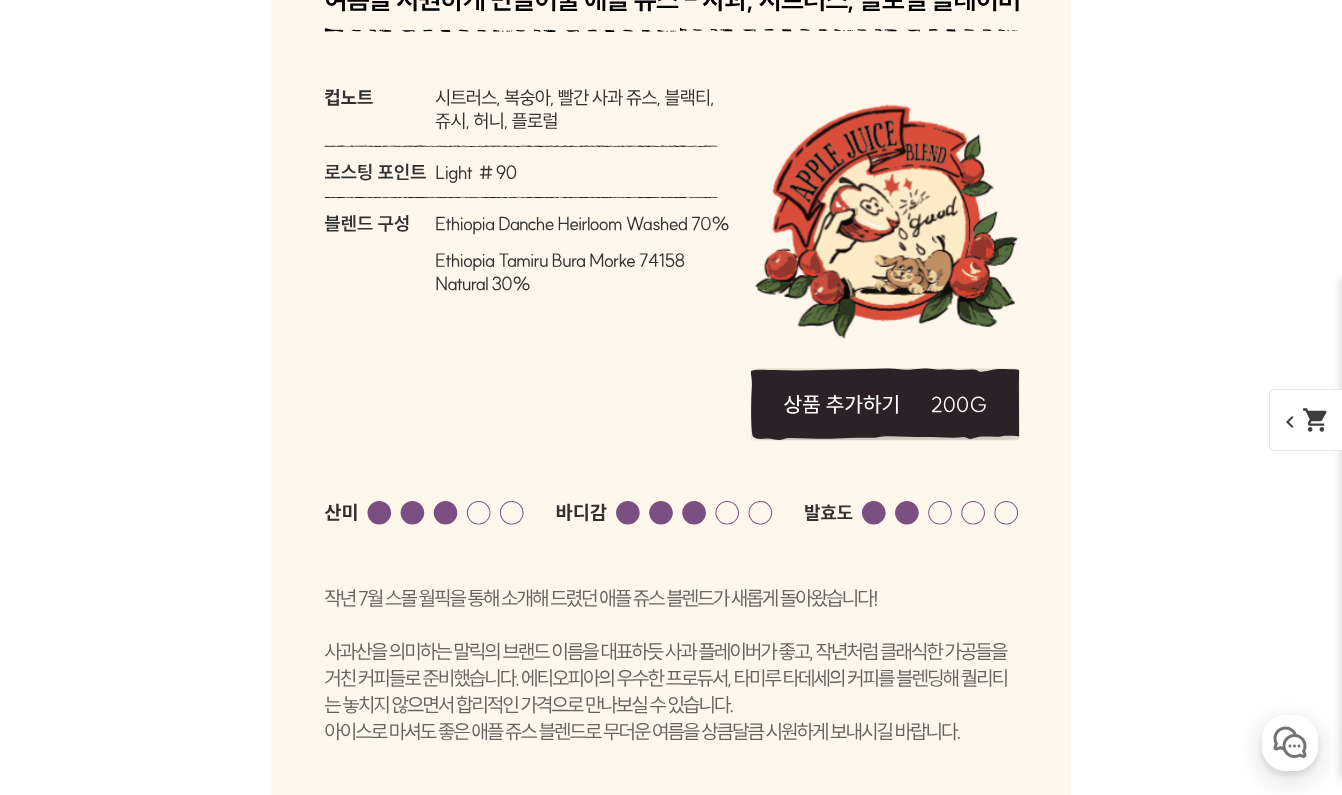 scroll, scrollTop: 7367, scrollLeft: 0, axis: vertical 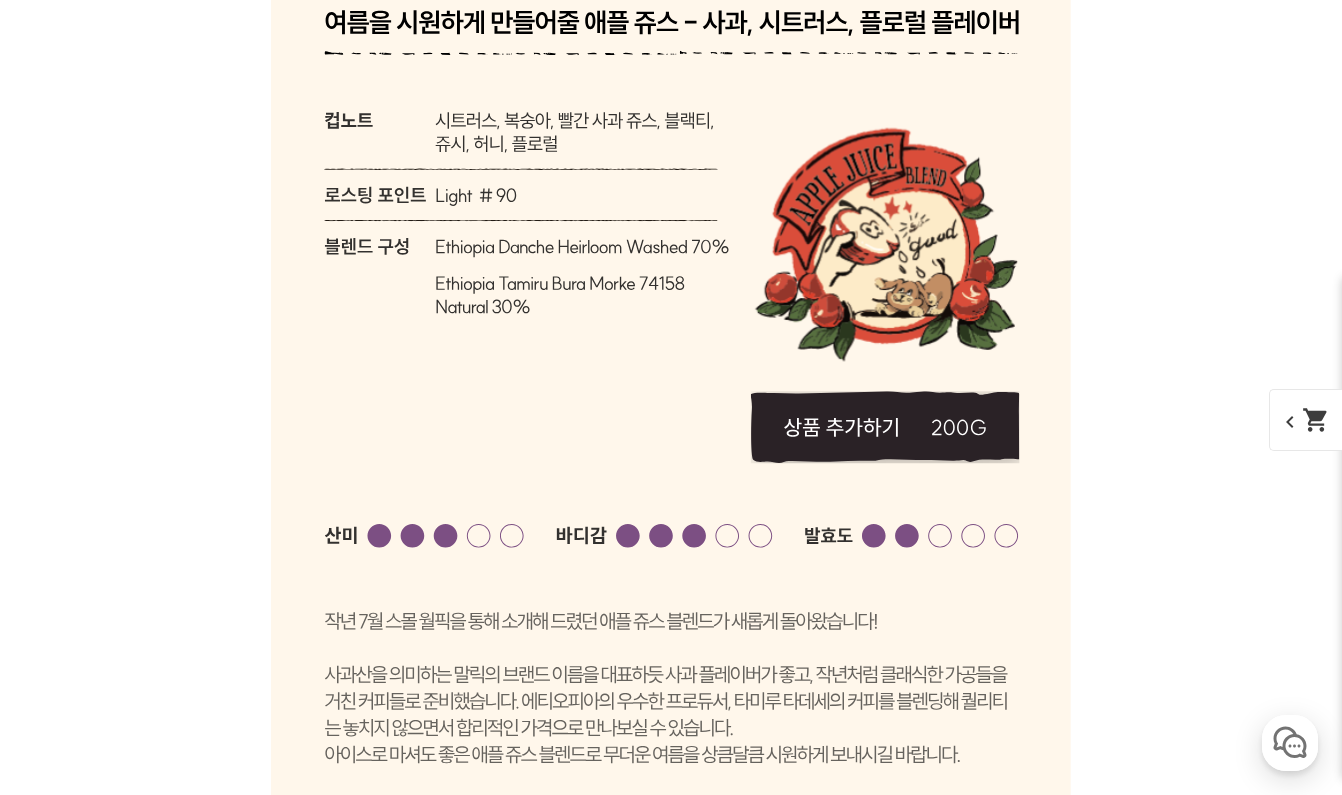 click 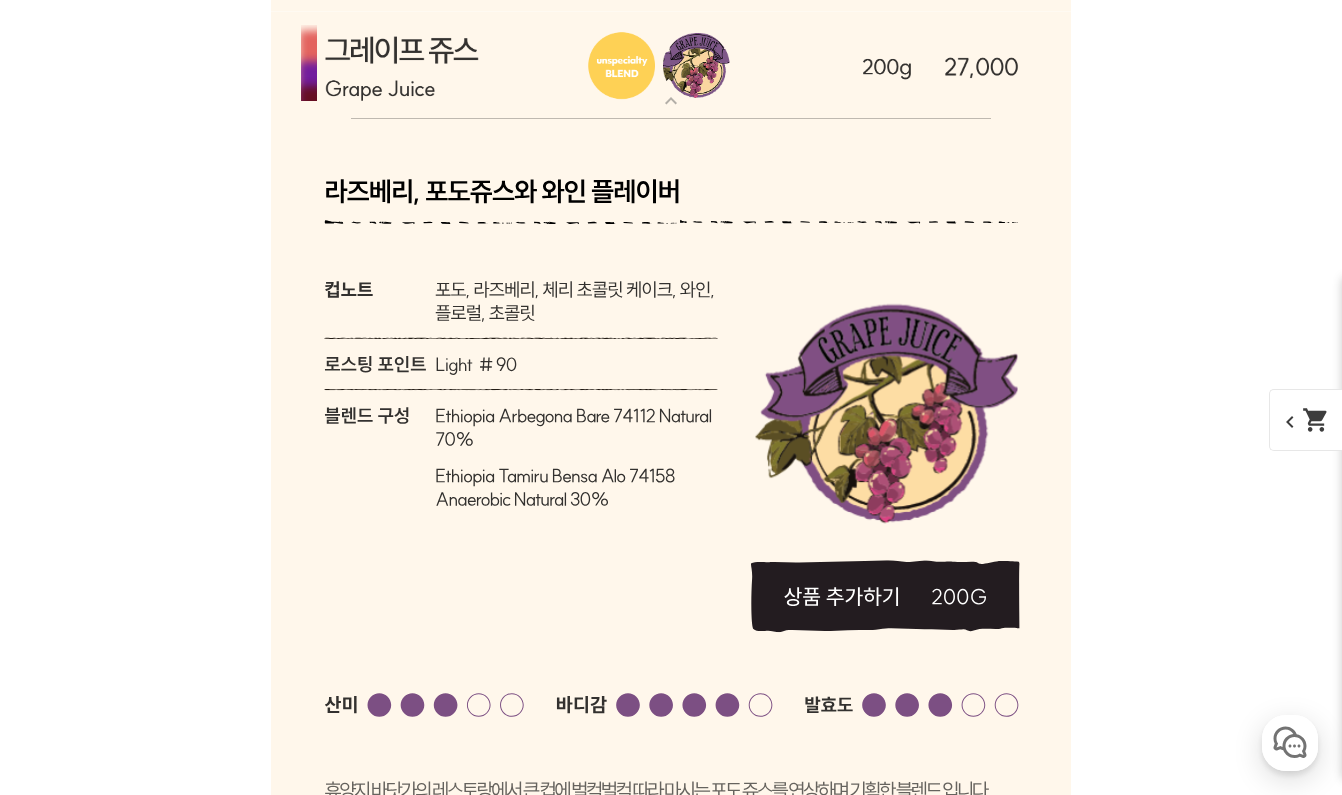 scroll, scrollTop: 6641, scrollLeft: 0, axis: vertical 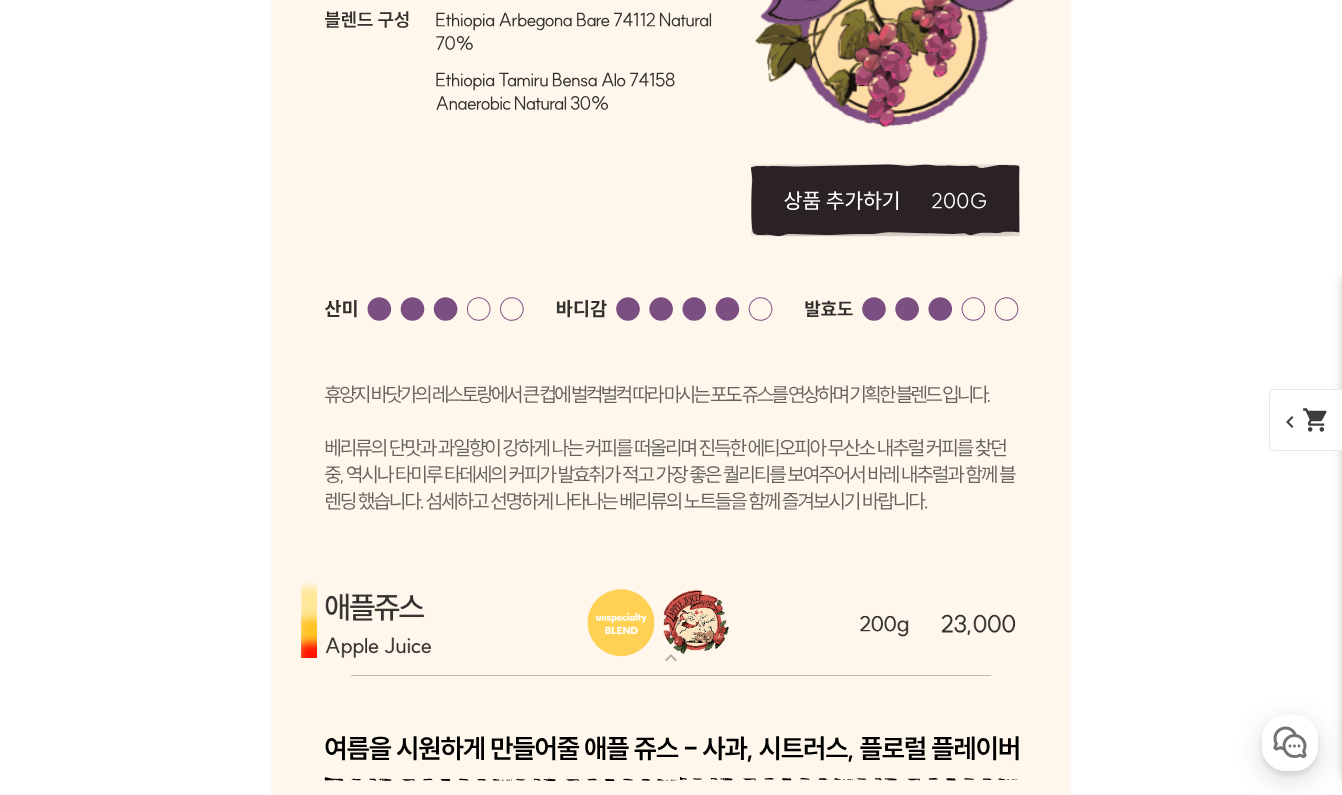 click 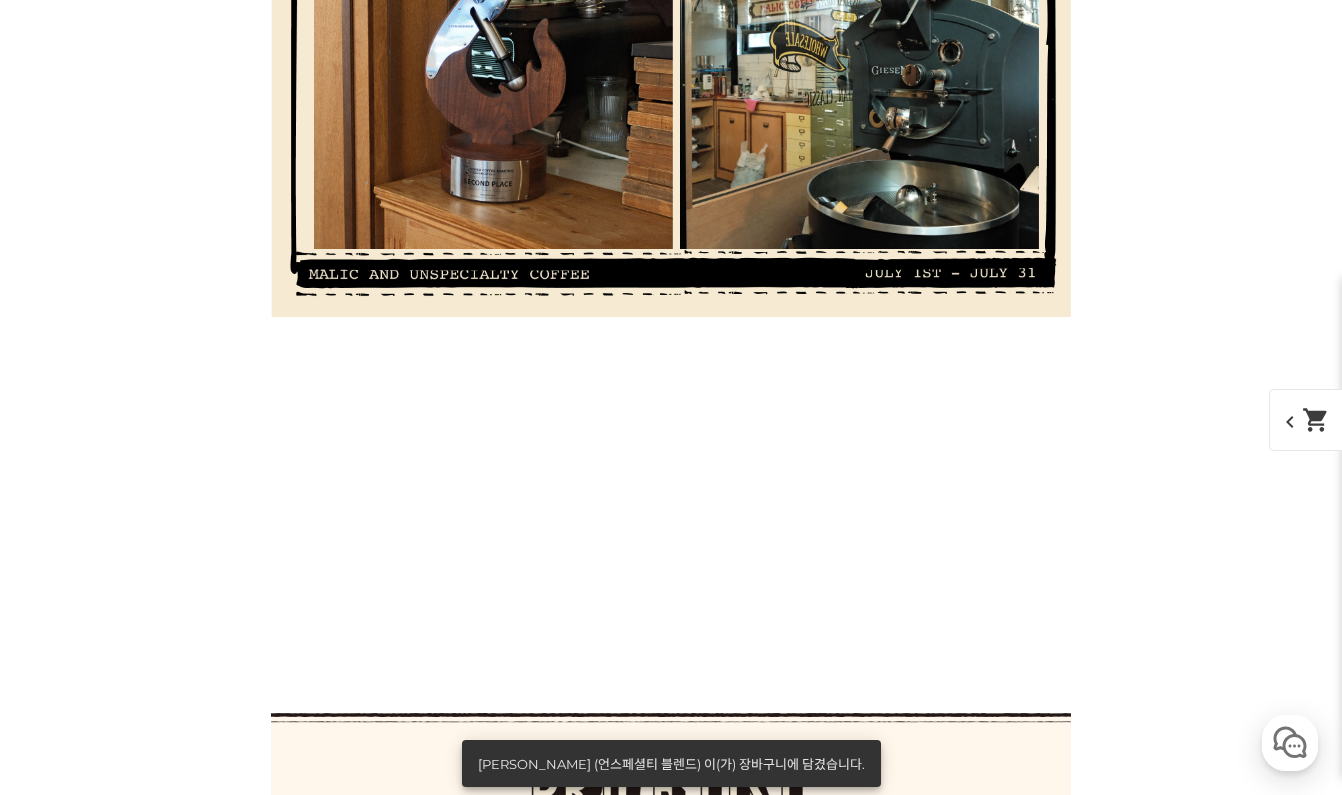 scroll, scrollTop: 0, scrollLeft: 0, axis: both 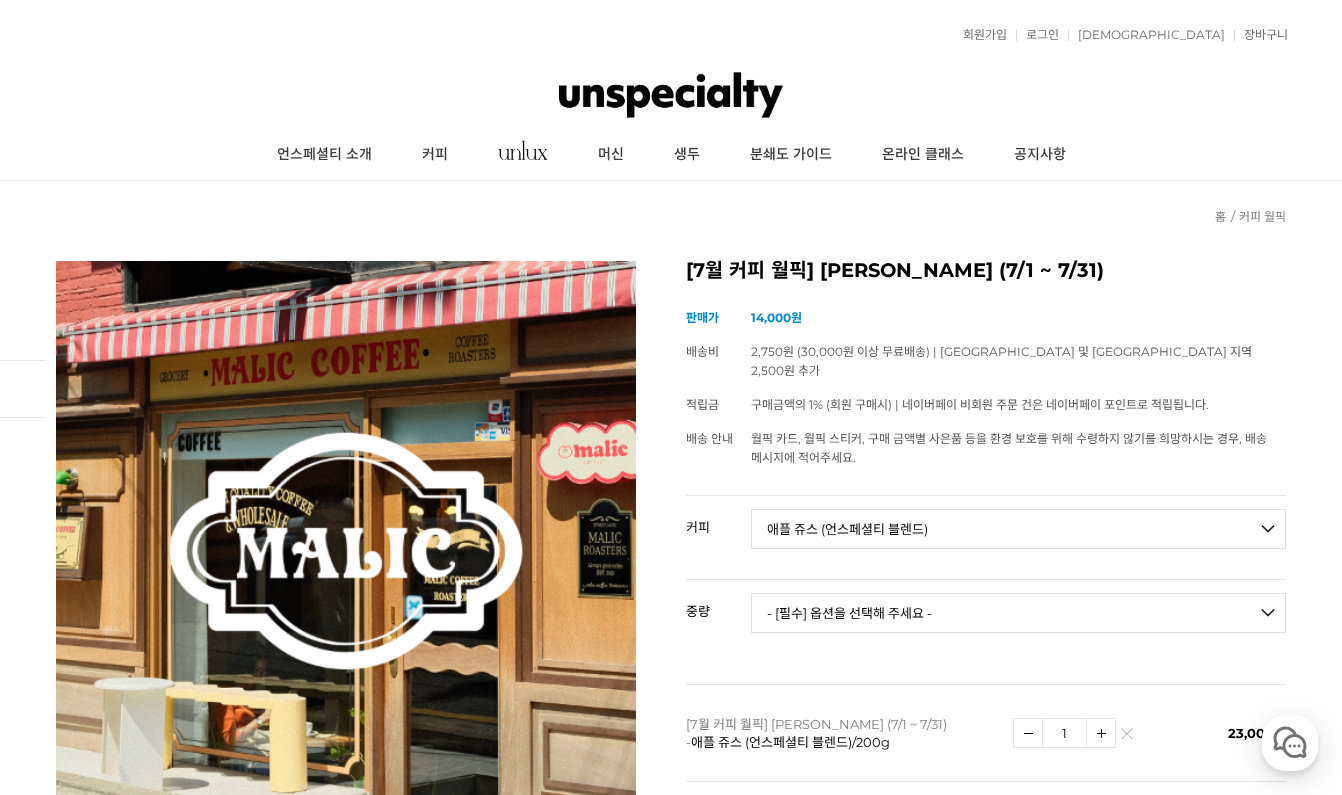 select on "*" 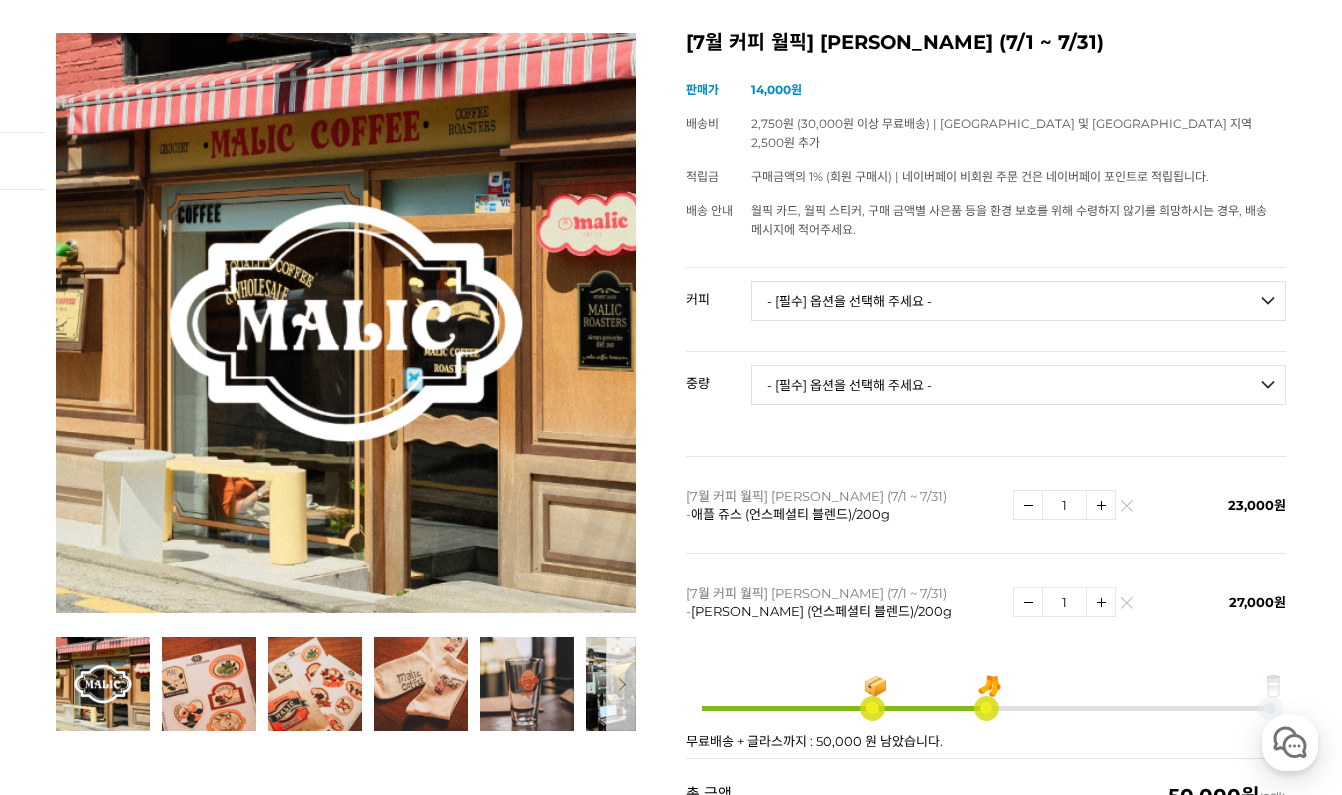 scroll, scrollTop: 352, scrollLeft: 0, axis: vertical 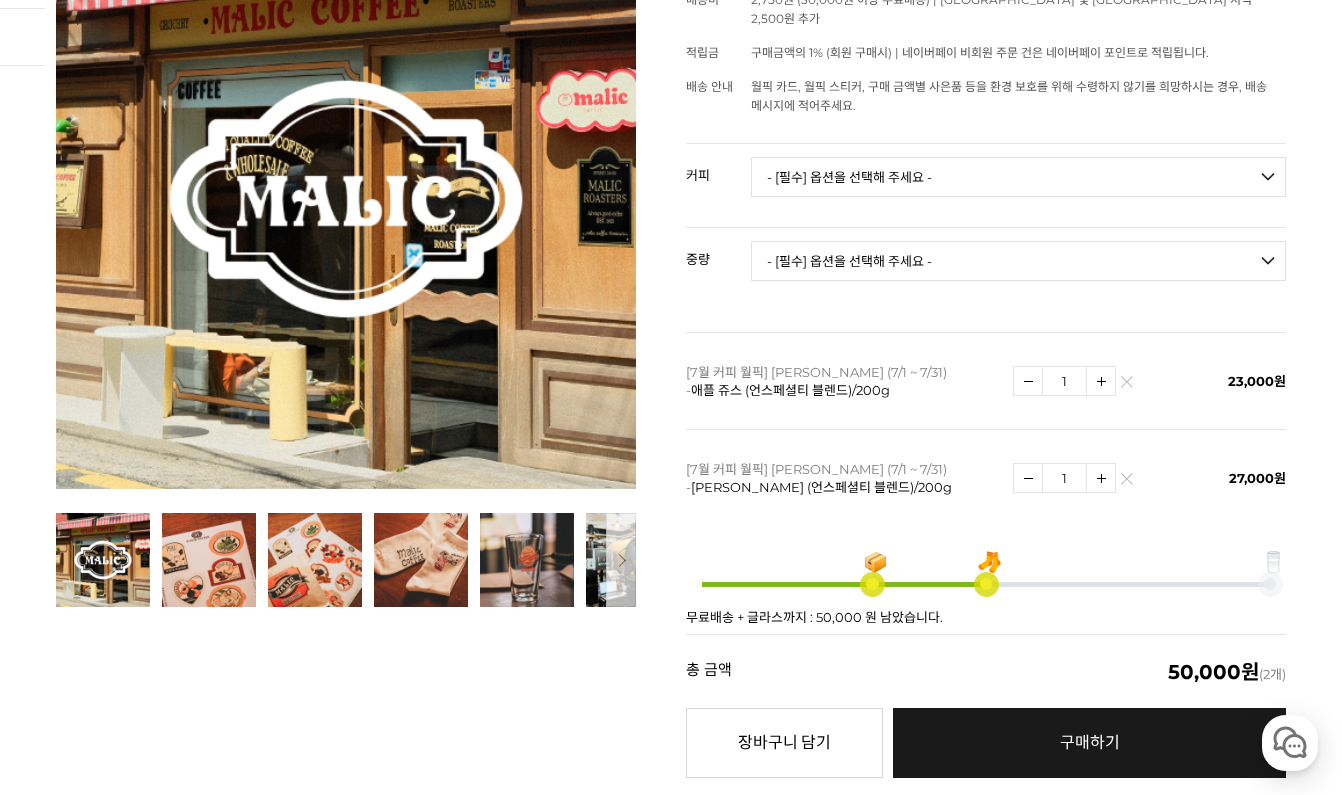 click on "[7월 커피 월픽] 말릭 커피 (7/1 ~ 7/31)  -  애플 쥬스 (언스페셜티 블렌드)/200g" at bounding box center (849, 380) 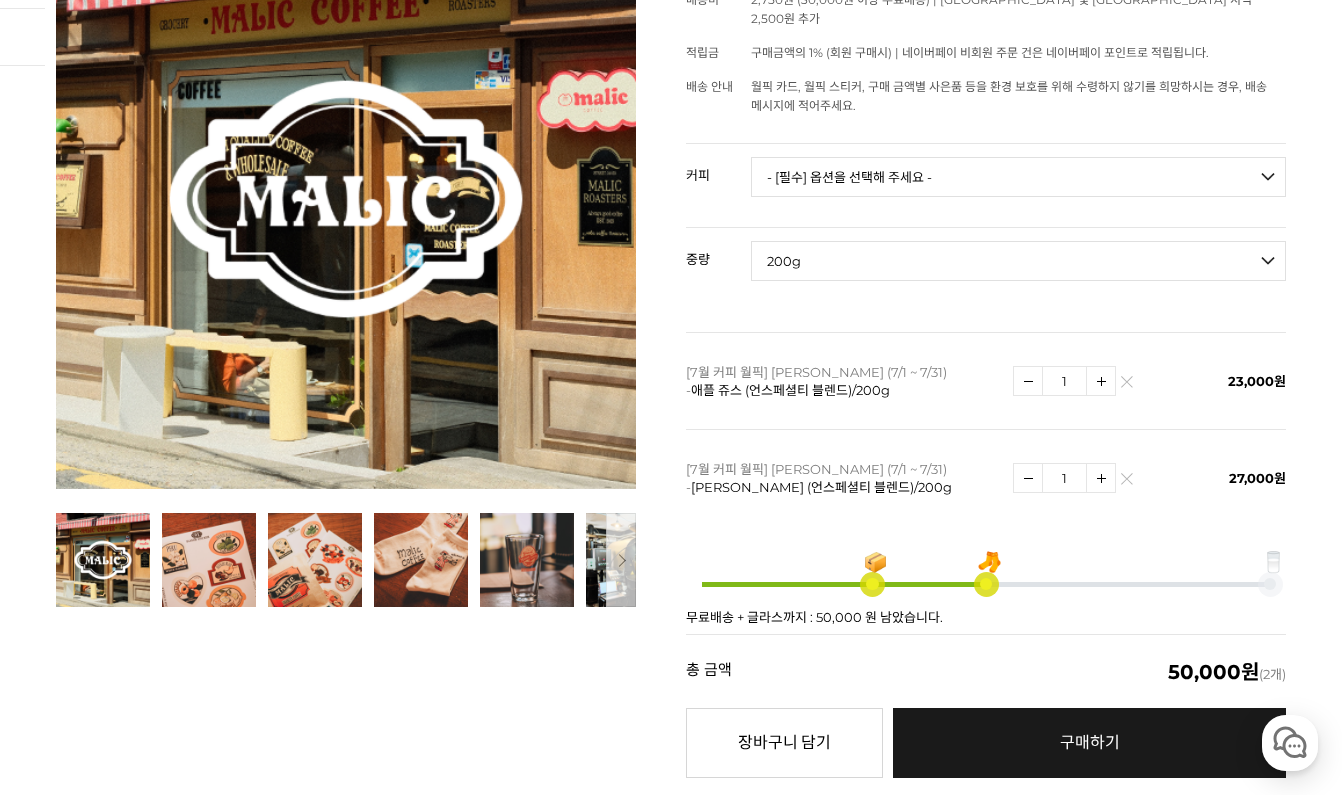 select on "*" 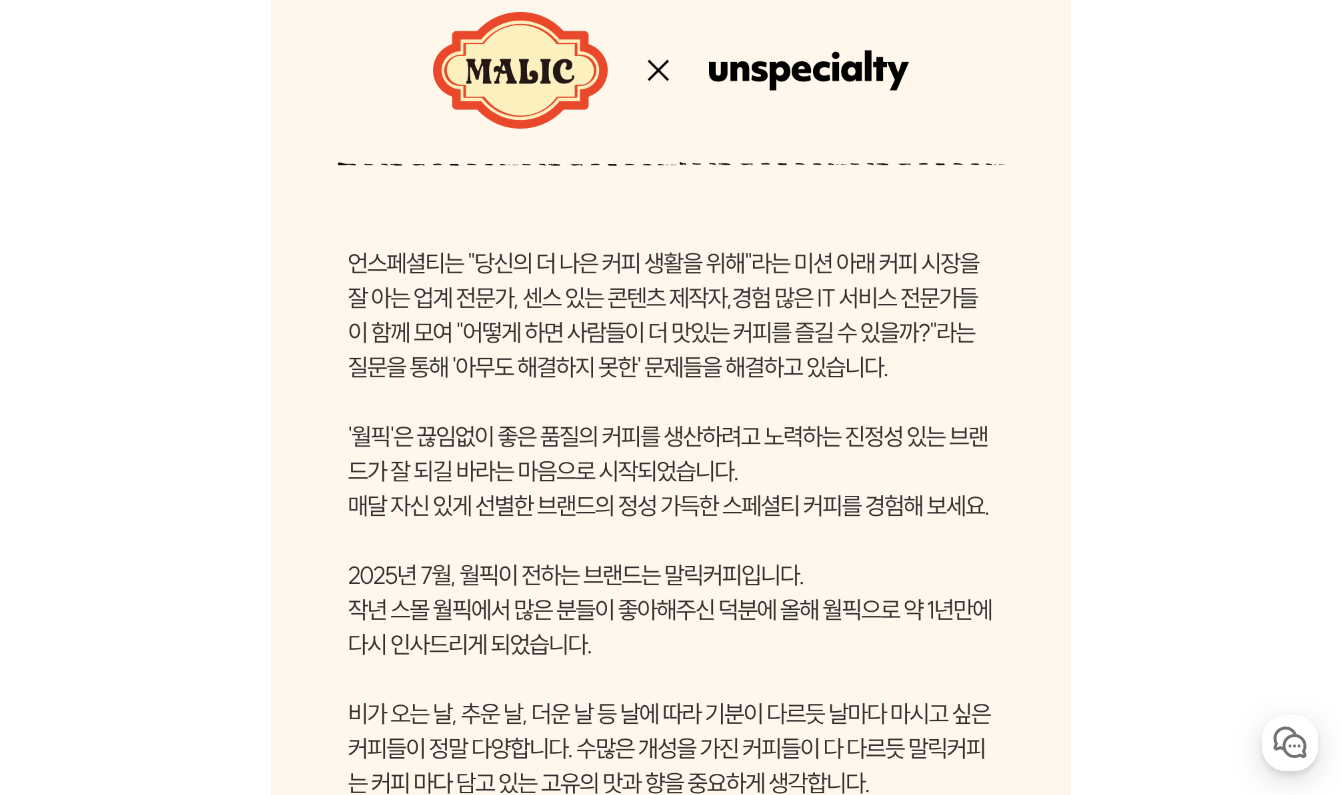 scroll, scrollTop: 2233, scrollLeft: 0, axis: vertical 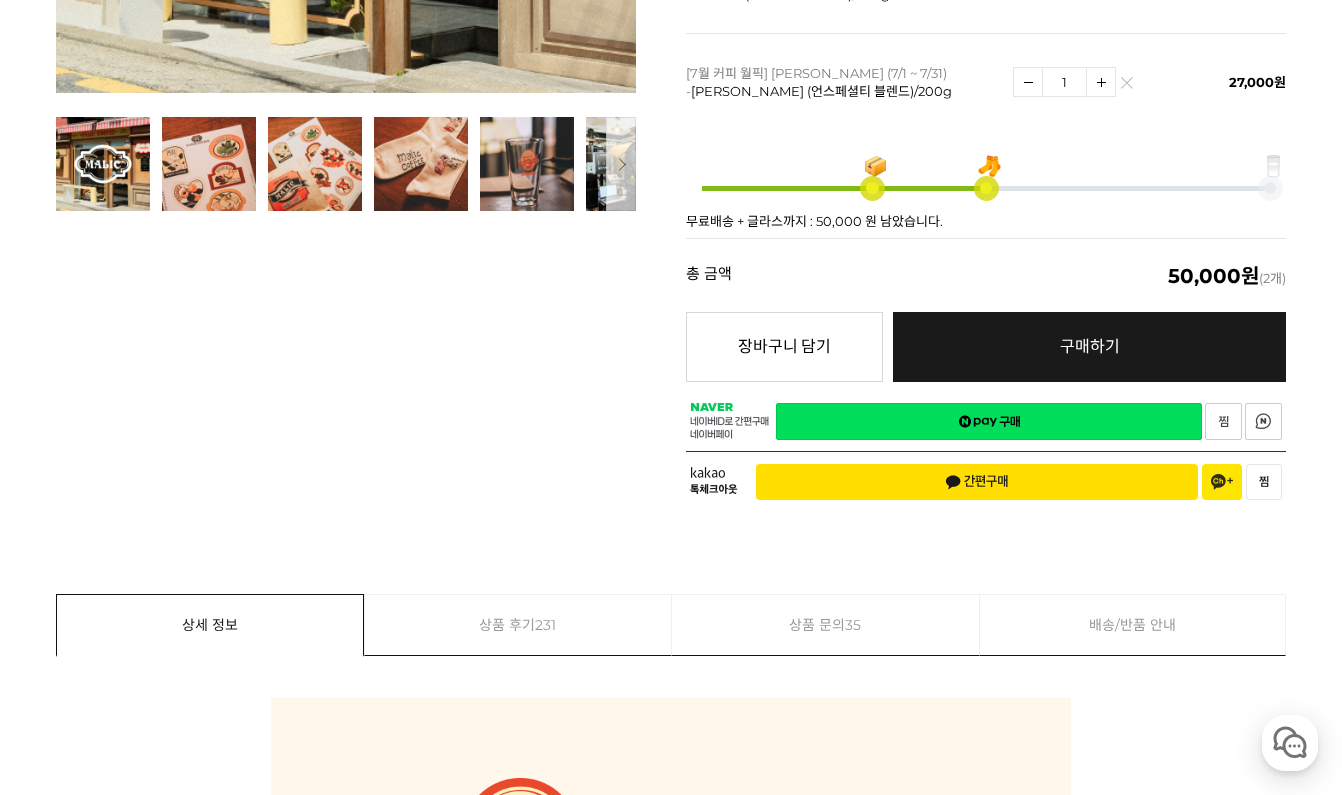 click on "구매하기 예약주문 REGULAR DELIVERY" at bounding box center [1089, 347] 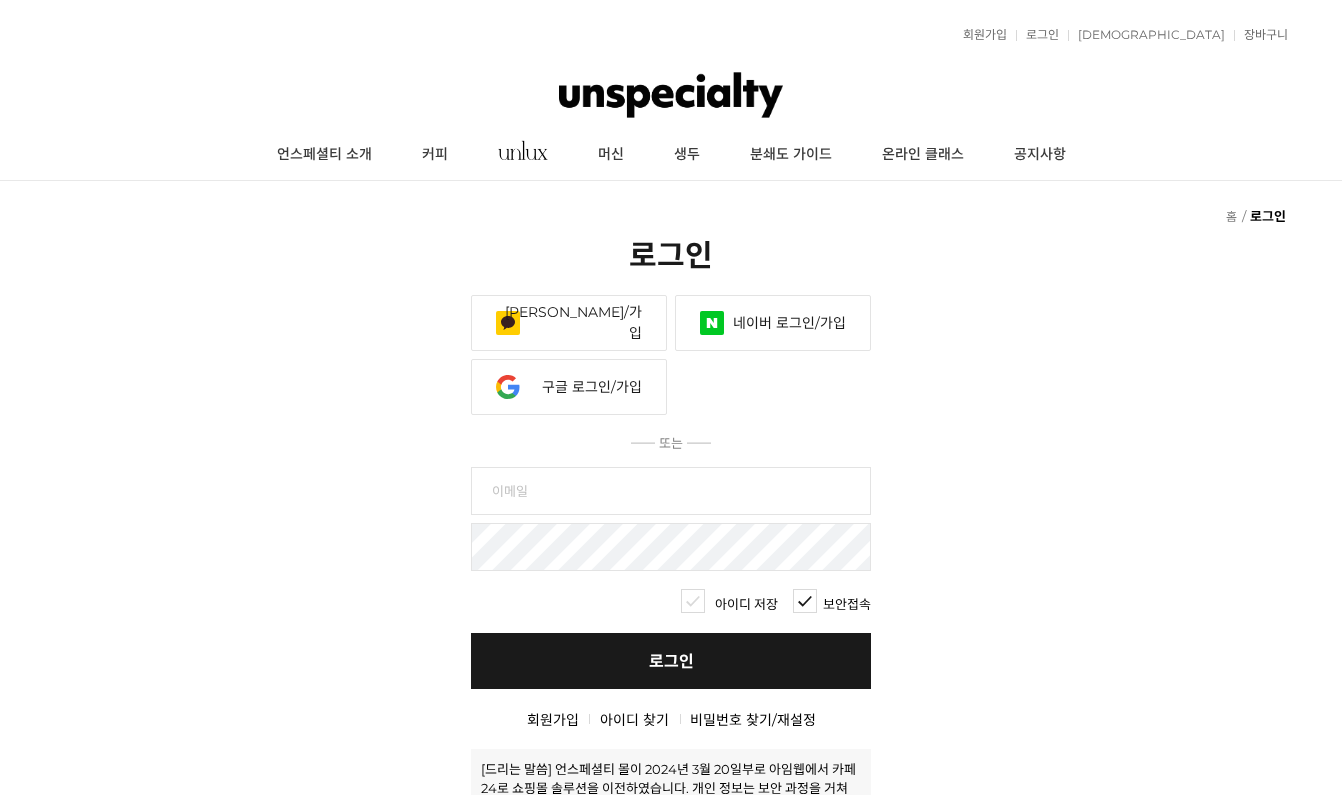 scroll, scrollTop: 0, scrollLeft: 0, axis: both 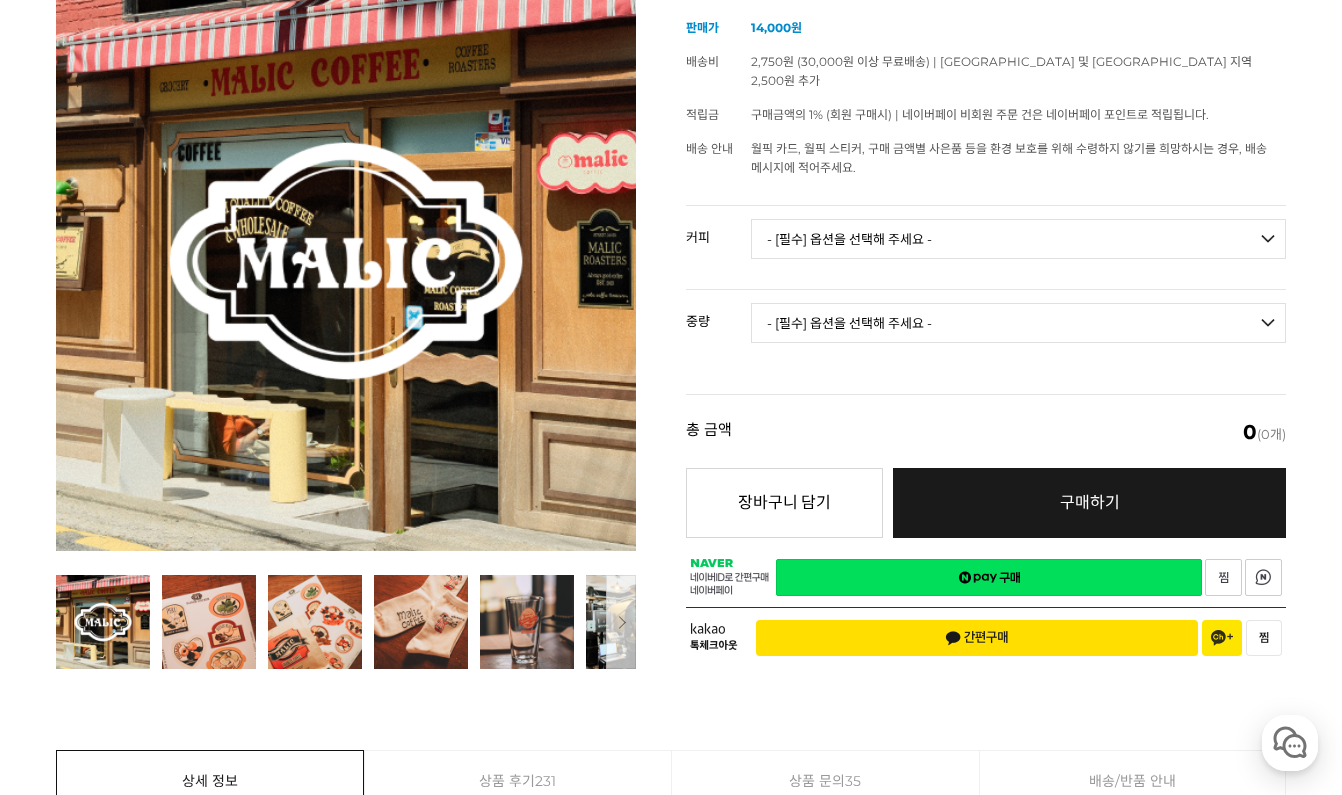 select on "그레이프 쥬스 (언스페셜티 블렌드)" 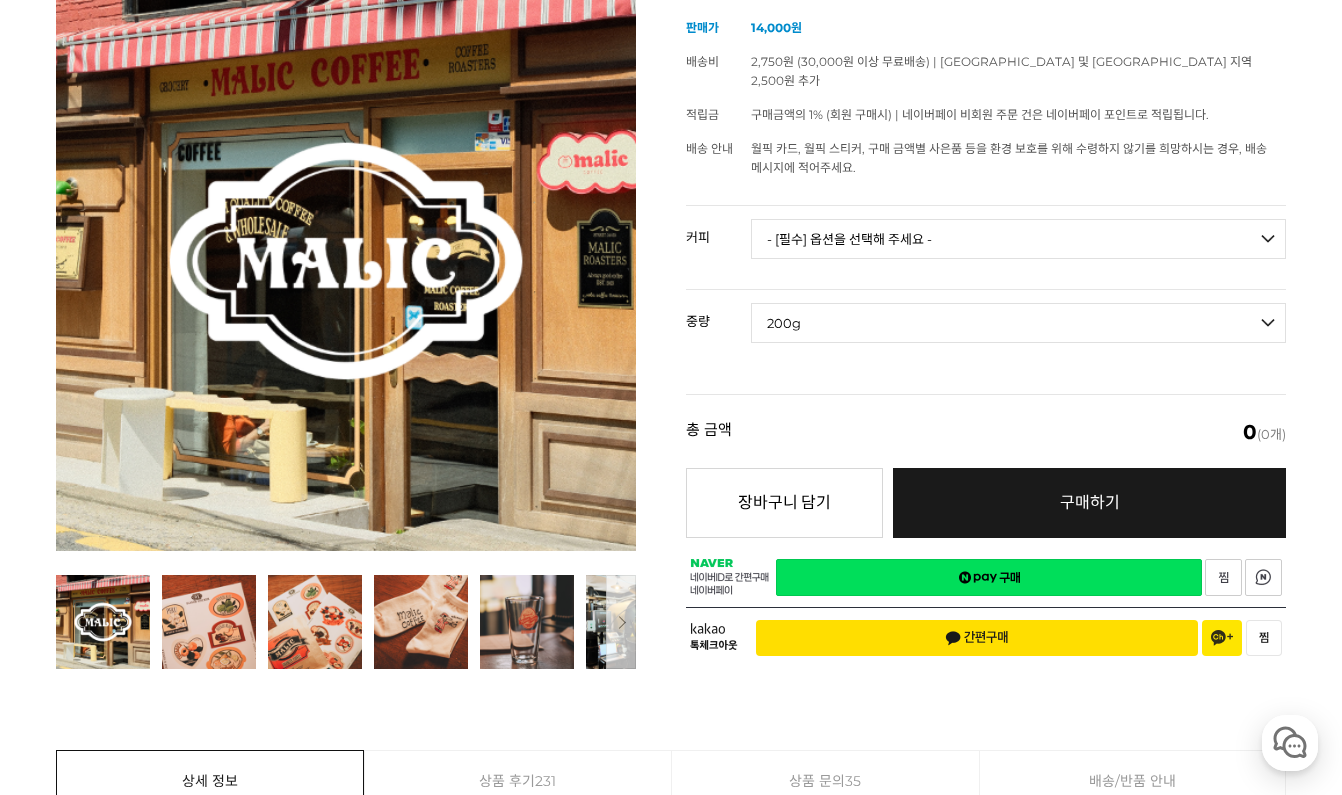 select on "*" 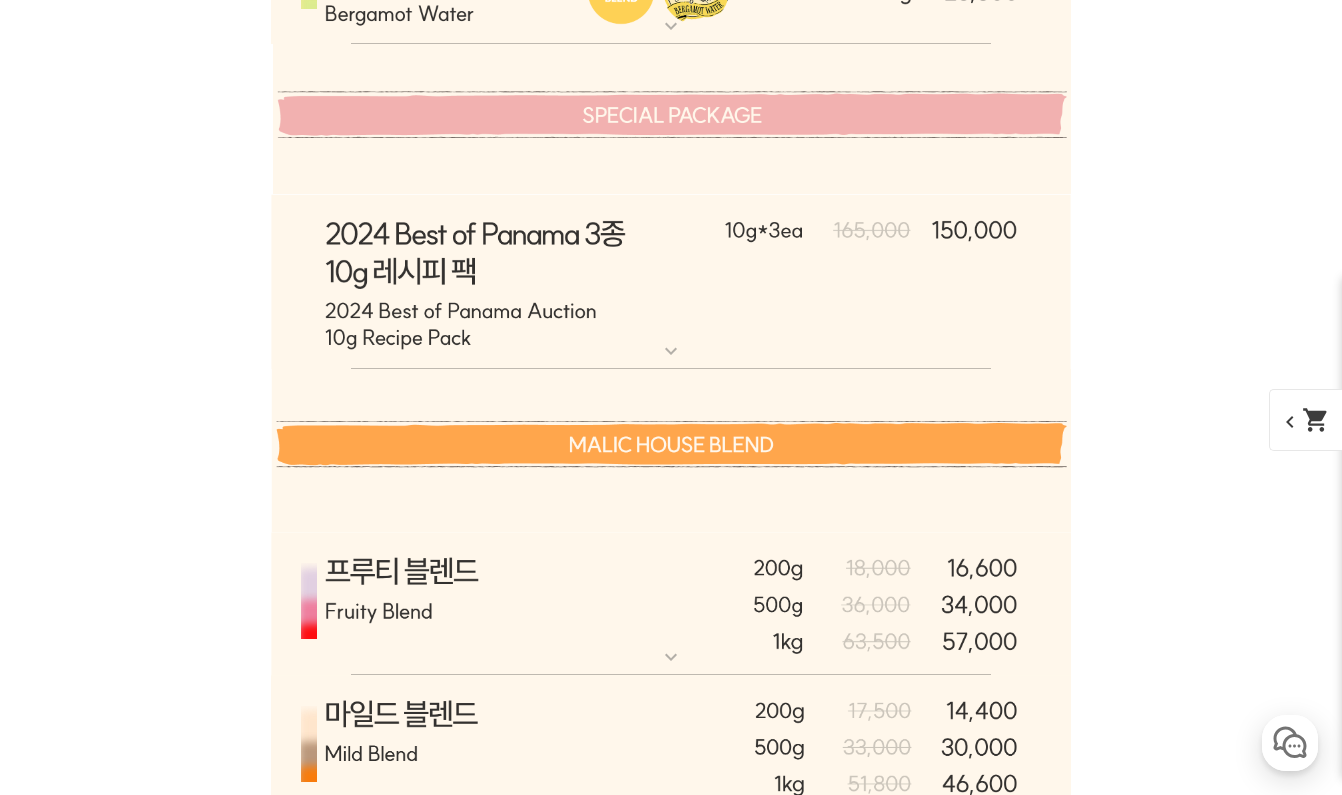 scroll, scrollTop: 6720, scrollLeft: 0, axis: vertical 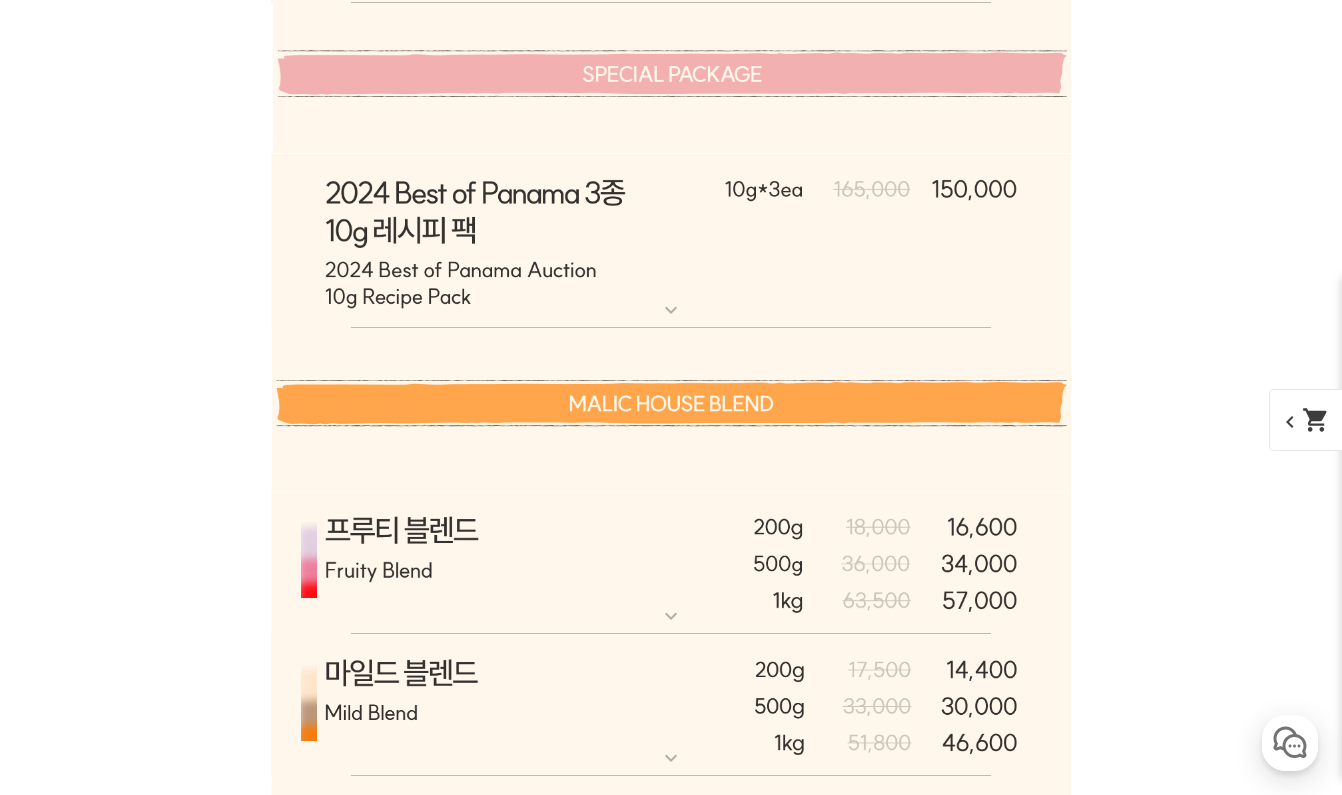click at bounding box center [671, 563] 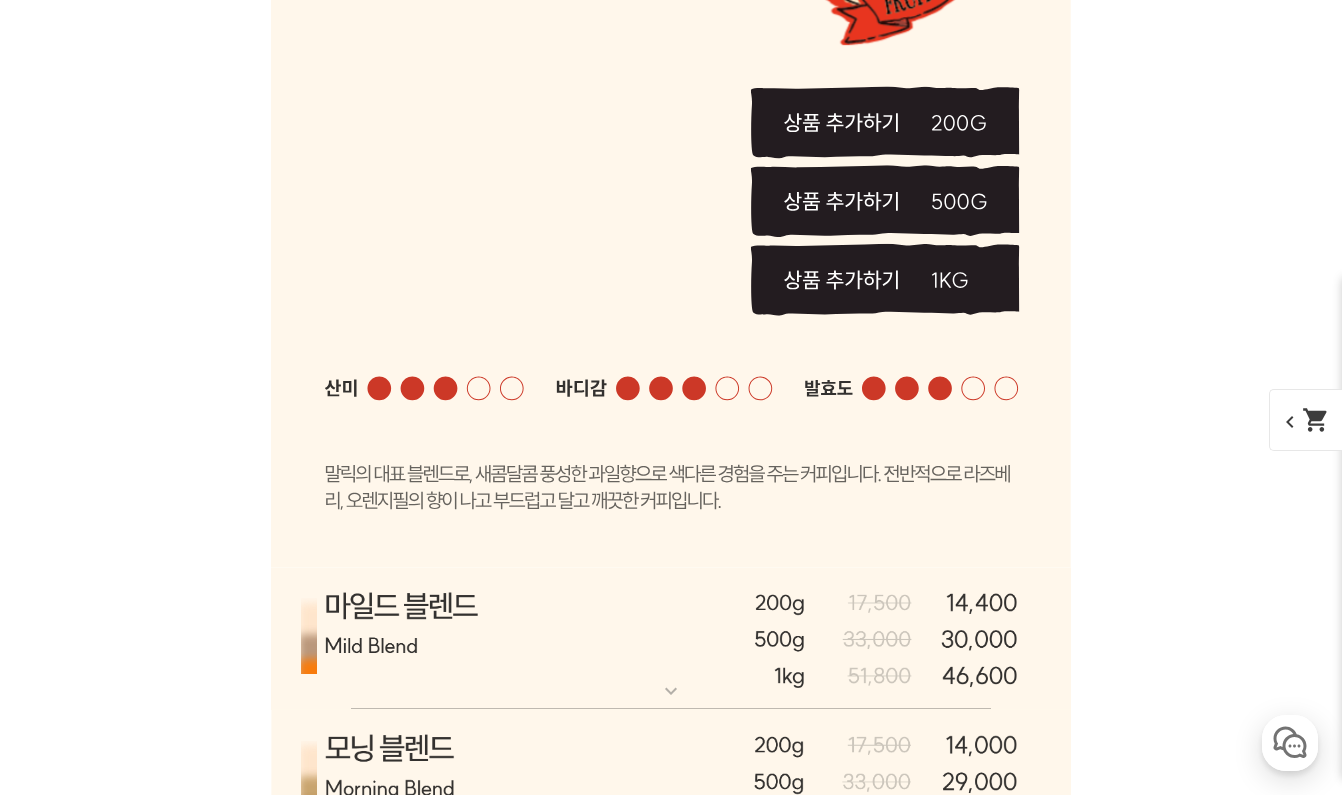 scroll, scrollTop: 7838, scrollLeft: 0, axis: vertical 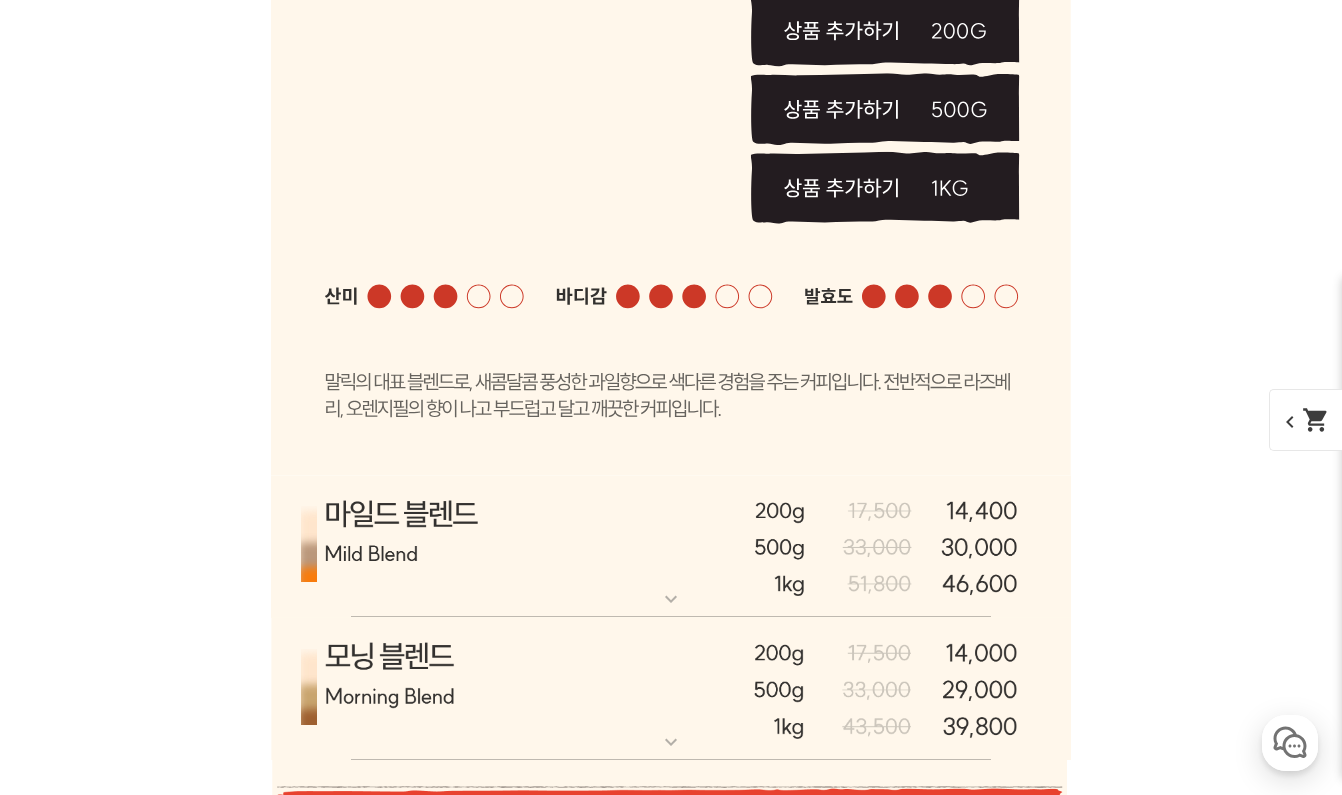 click at bounding box center (671, 546) 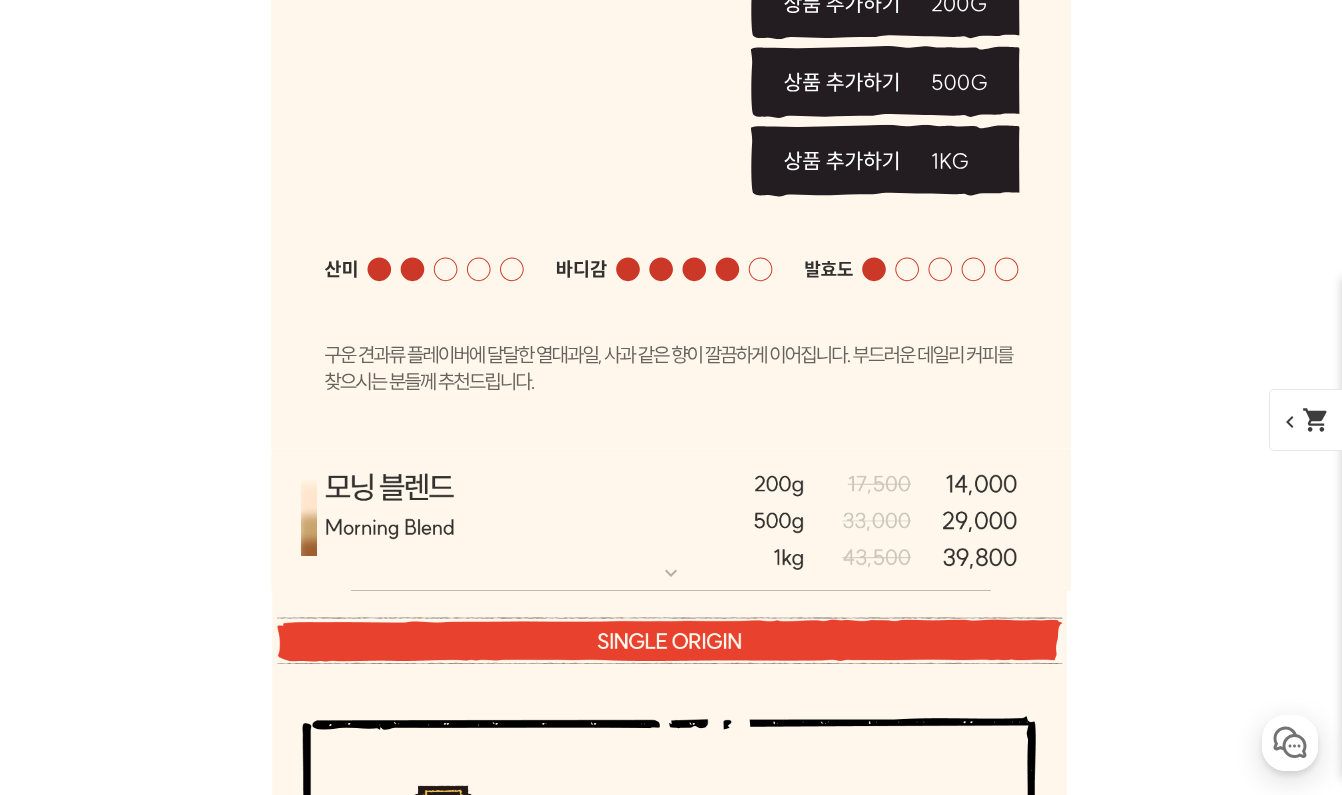 scroll, scrollTop: 9069, scrollLeft: 0, axis: vertical 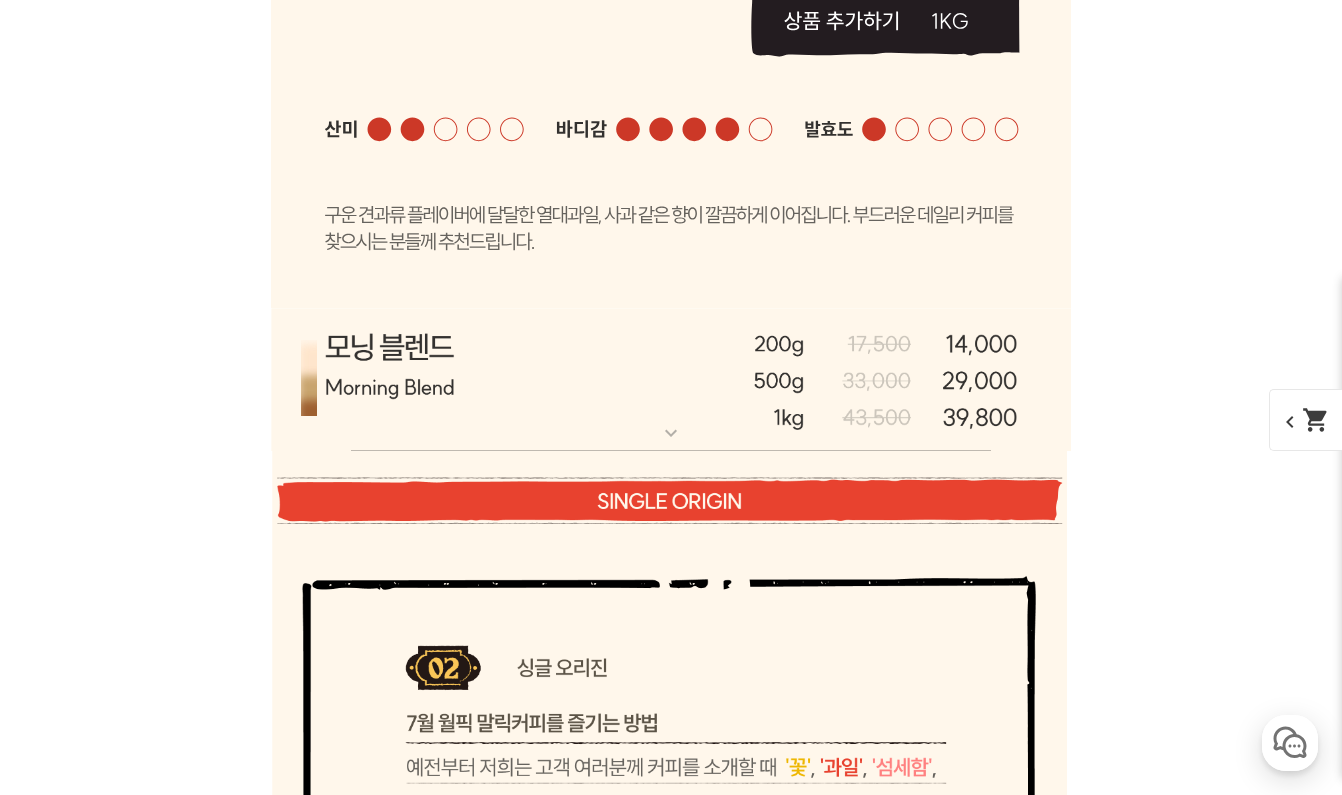 click at bounding box center (671, 380) 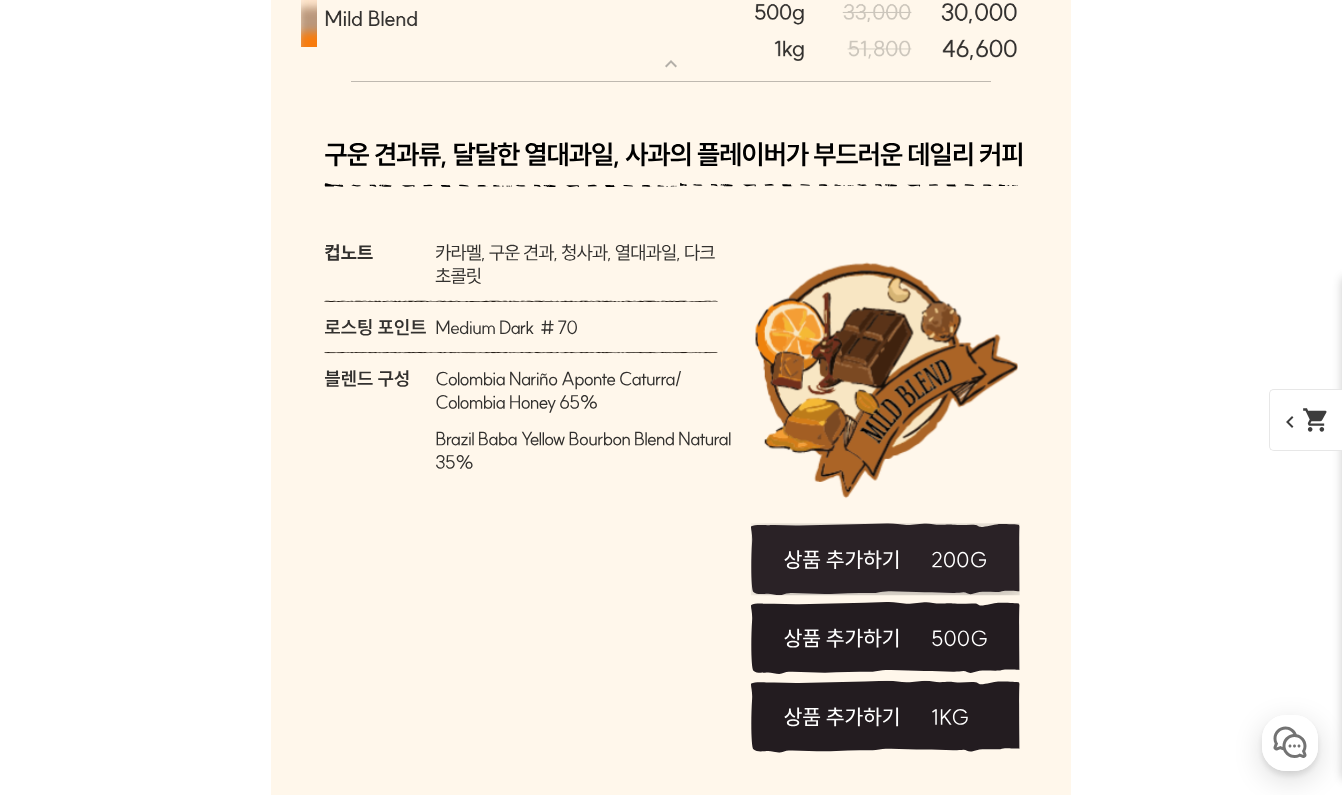 scroll, scrollTop: 8484, scrollLeft: 0, axis: vertical 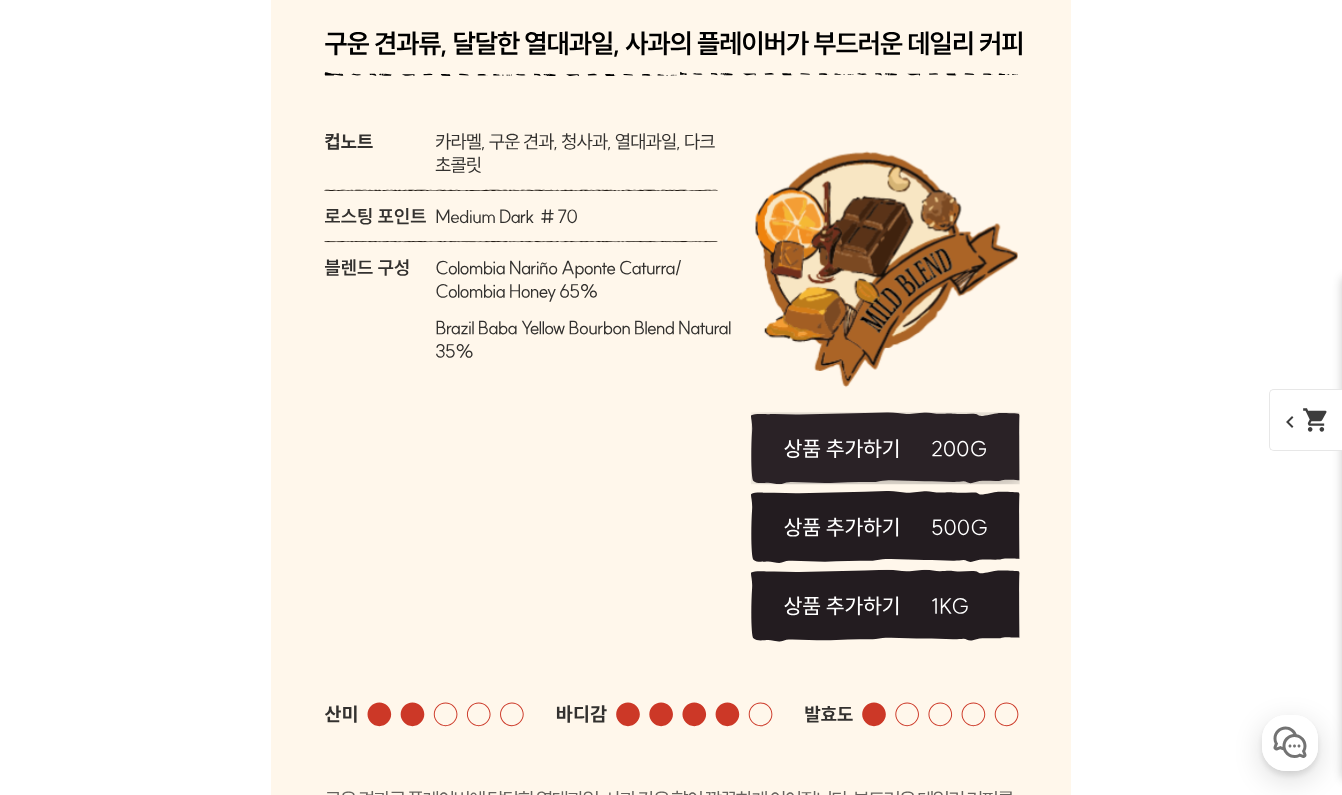 click 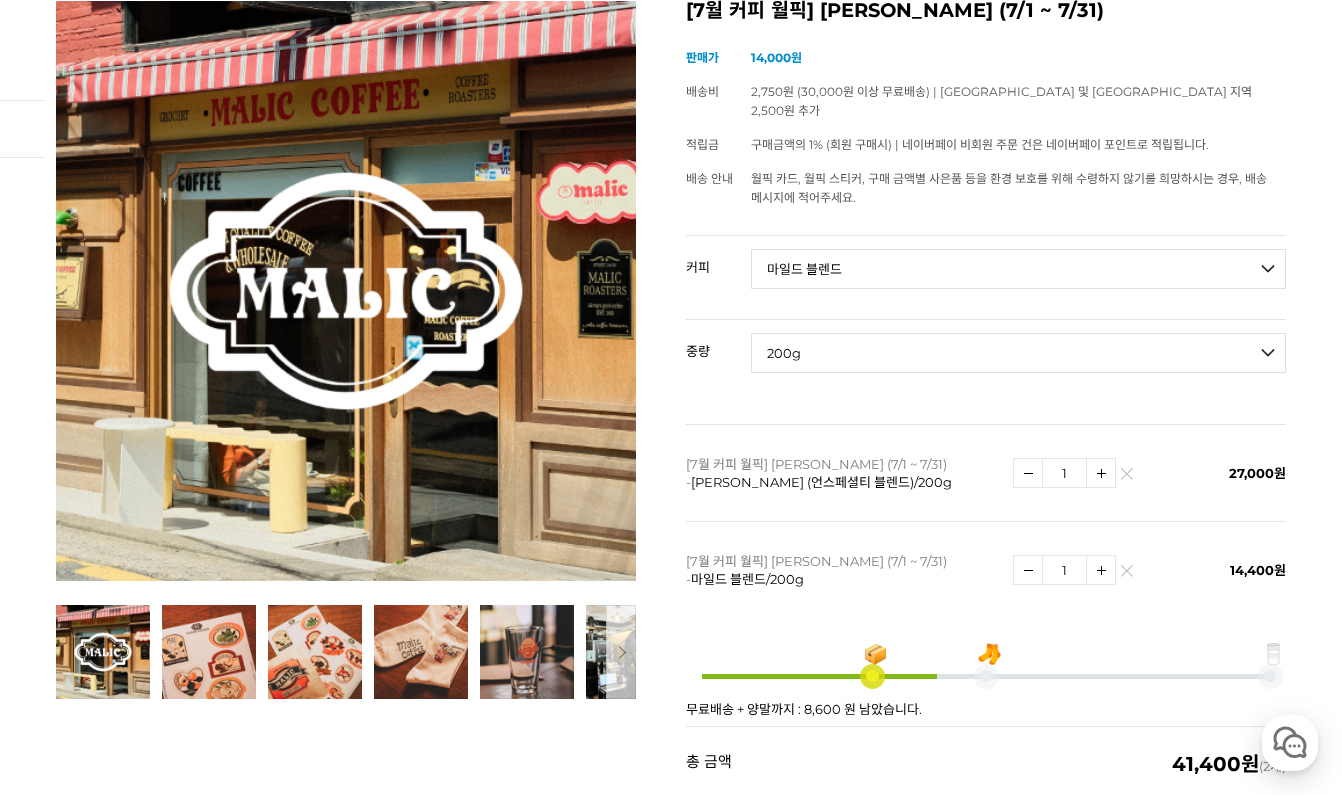 scroll, scrollTop: 448, scrollLeft: 0, axis: vertical 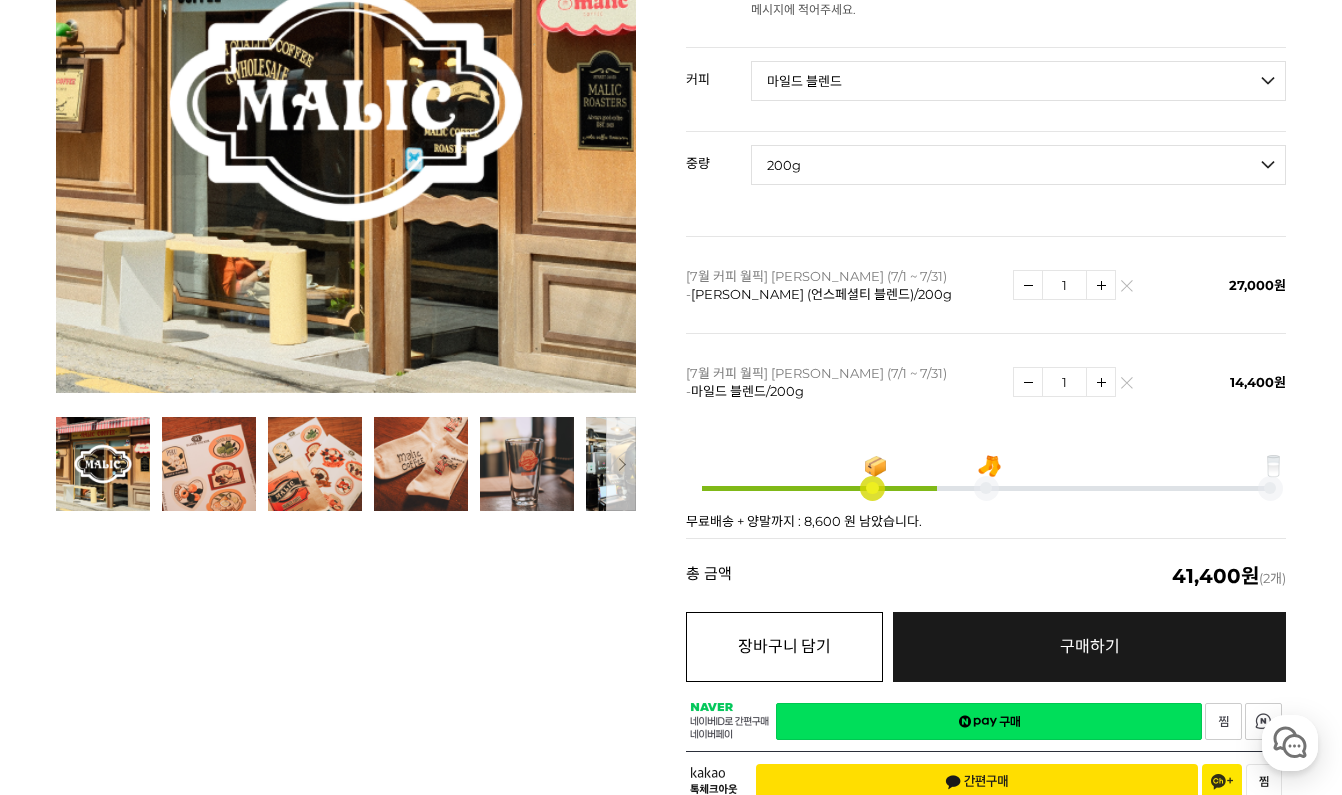 click on "장바구니 담기" at bounding box center (784, 647) 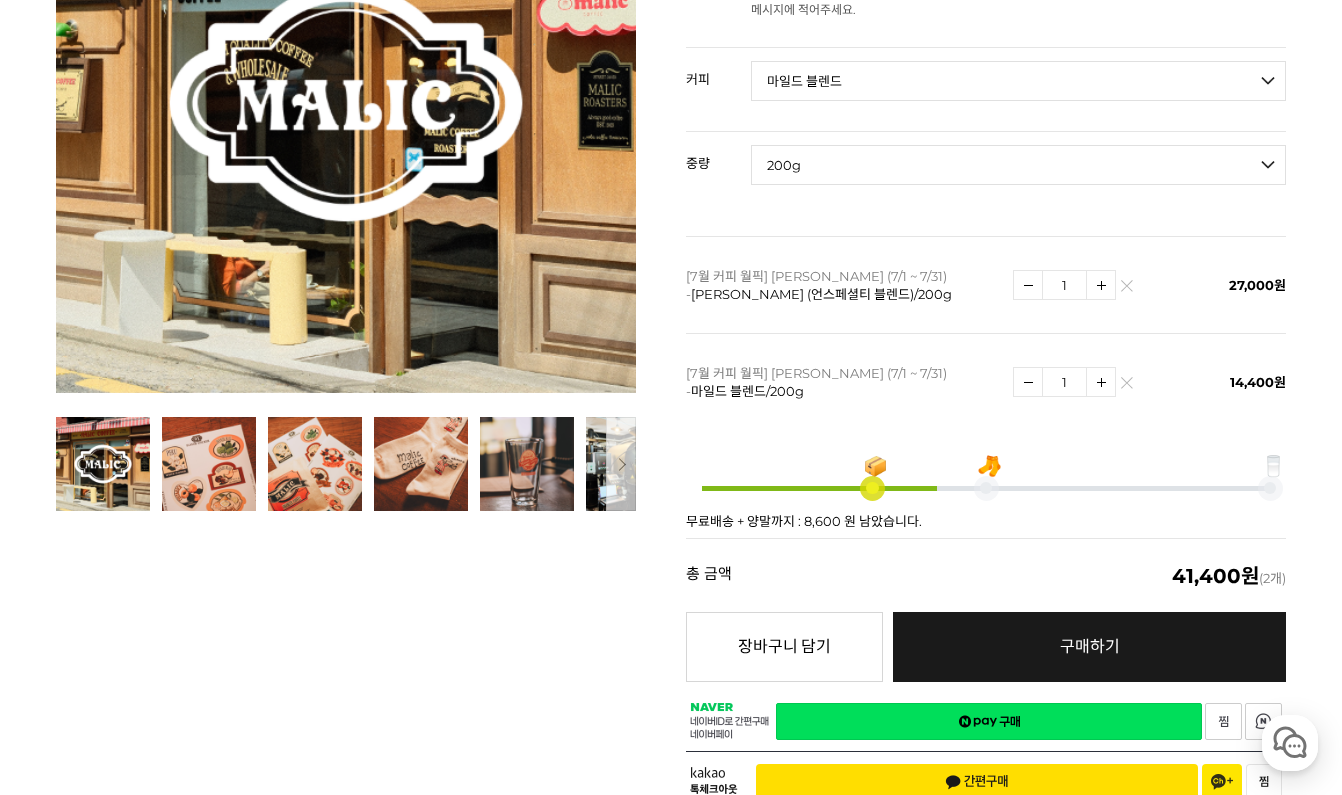 click at bounding box center [1127, 286] 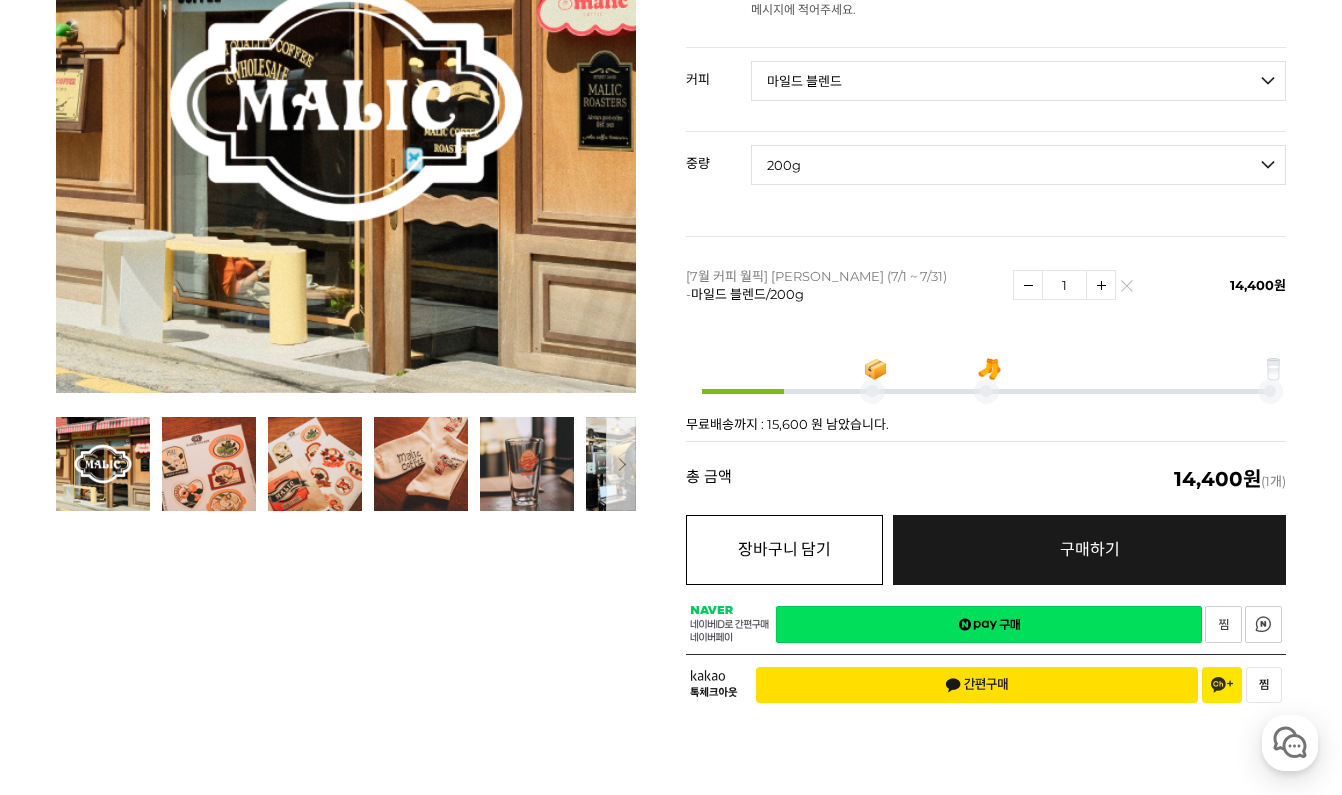 click on "장바구니 담기" at bounding box center (784, 550) 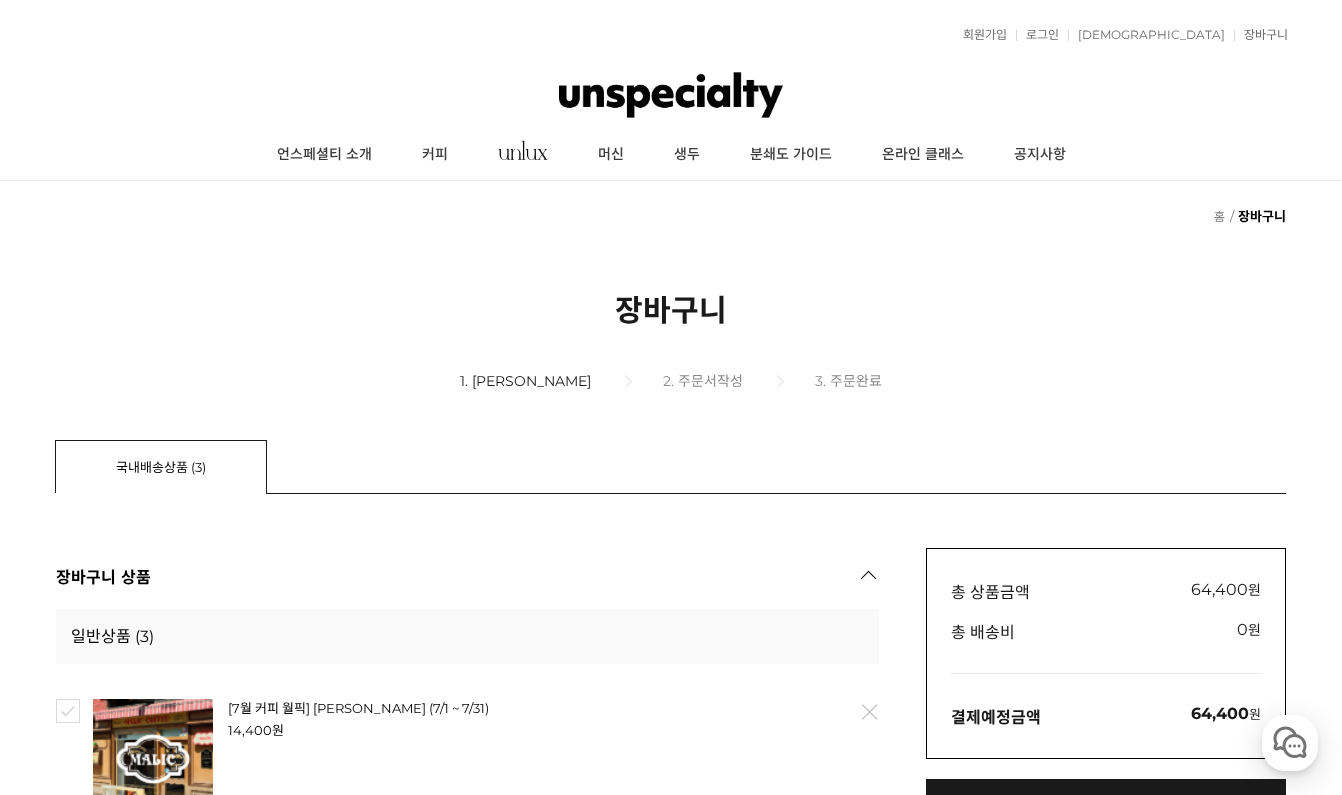 scroll, scrollTop: 0, scrollLeft: 0, axis: both 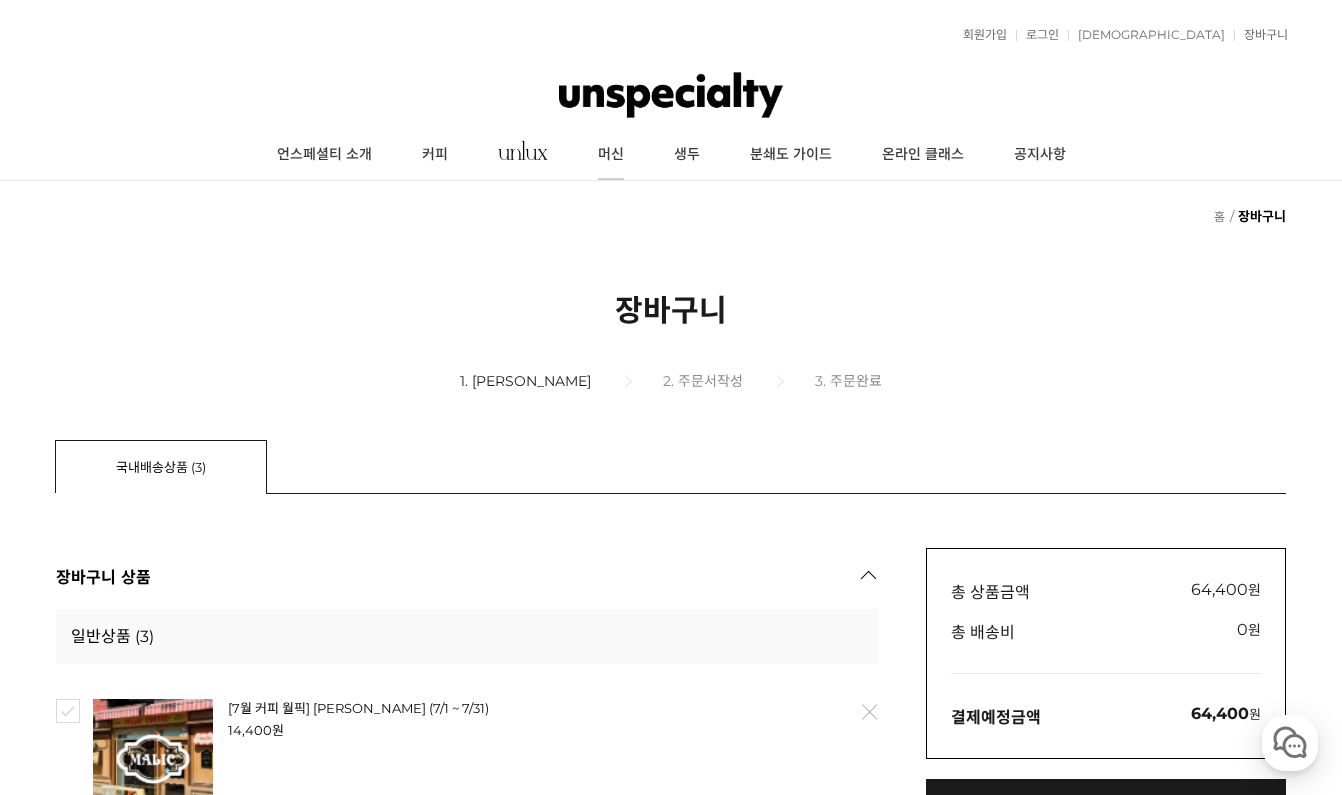 click on "머신" at bounding box center [611, 155] 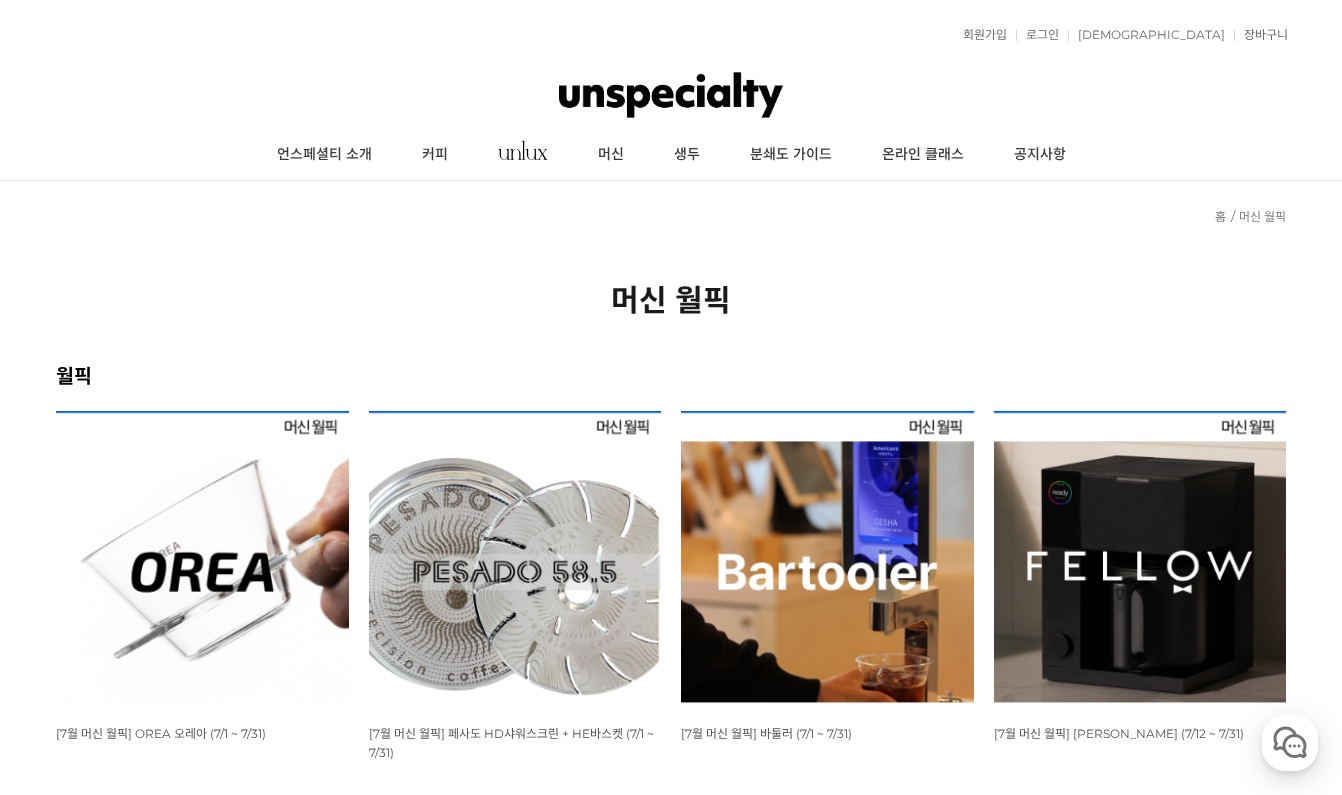 scroll, scrollTop: 0, scrollLeft: 0, axis: both 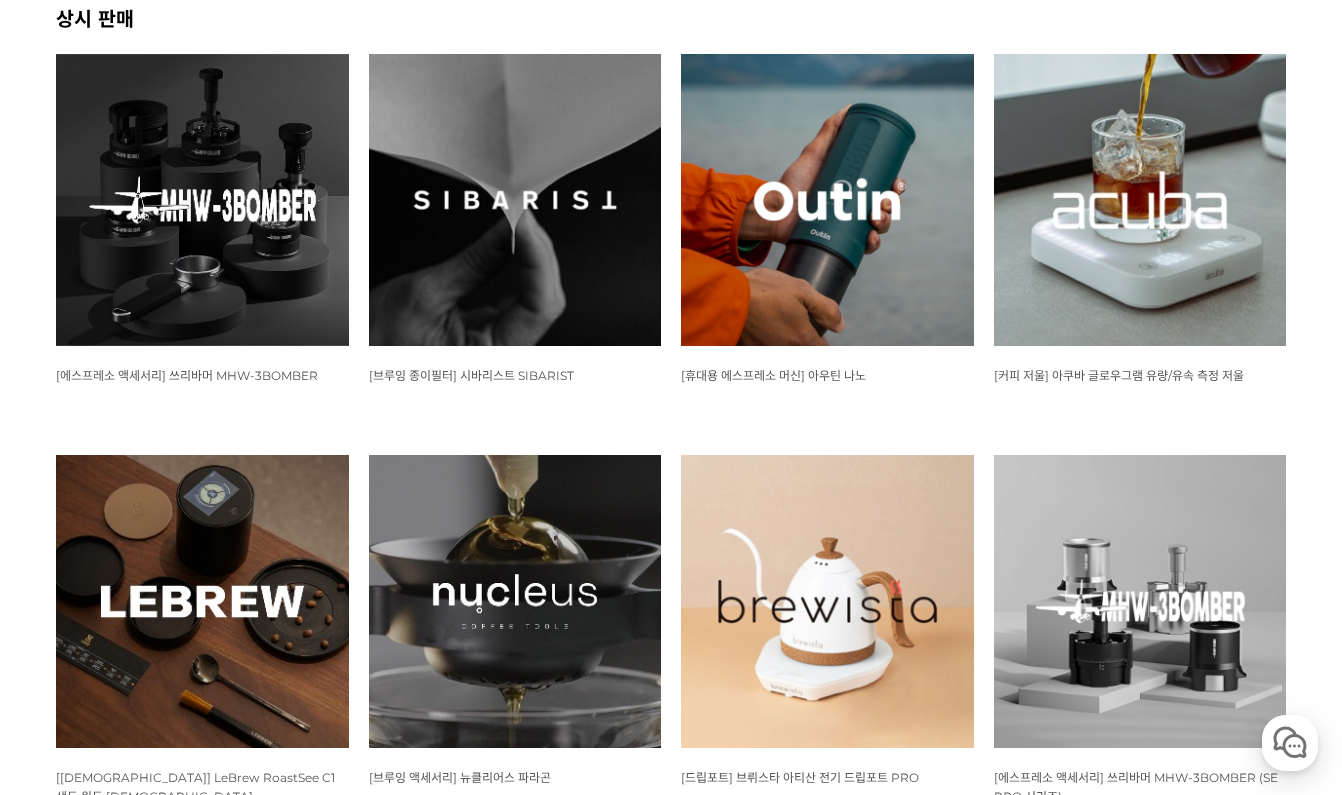 click at bounding box center (202, 200) 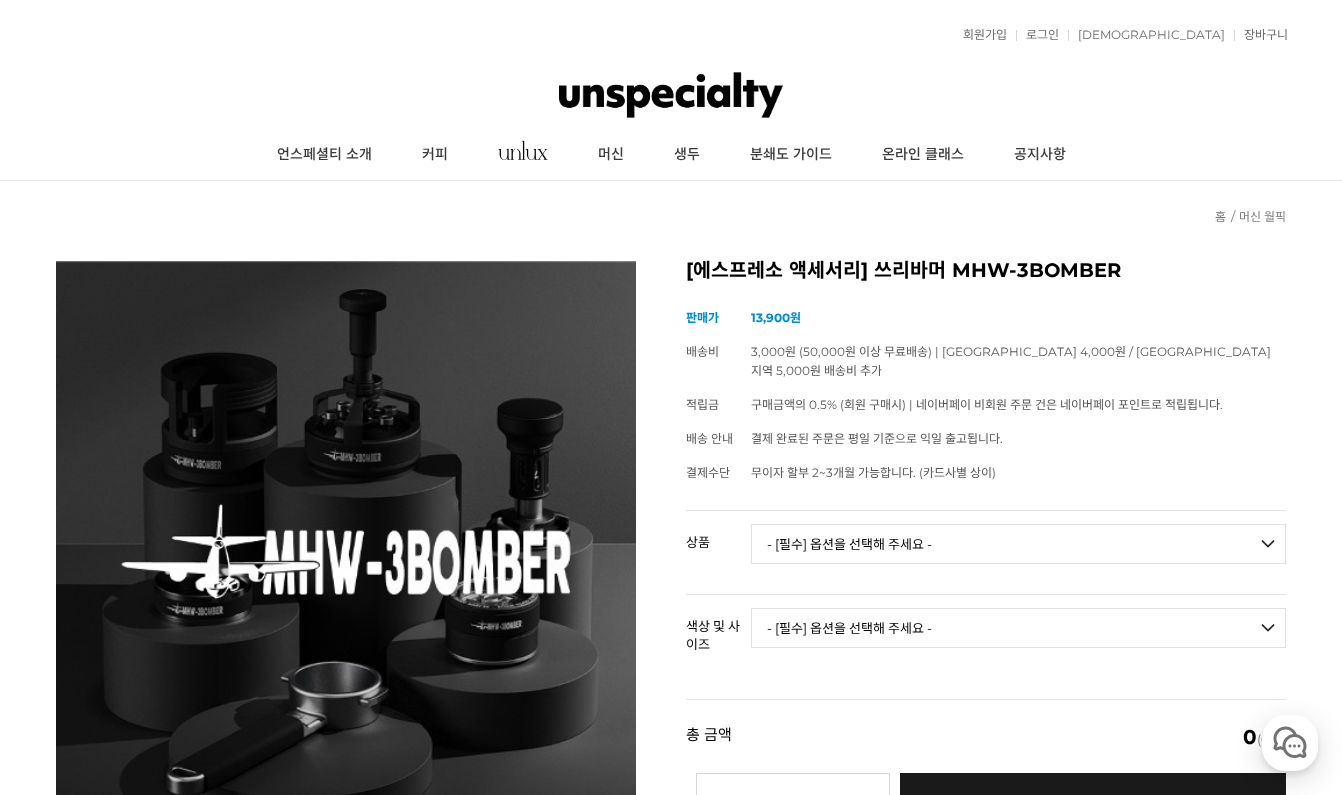 scroll, scrollTop: 0, scrollLeft: 0, axis: both 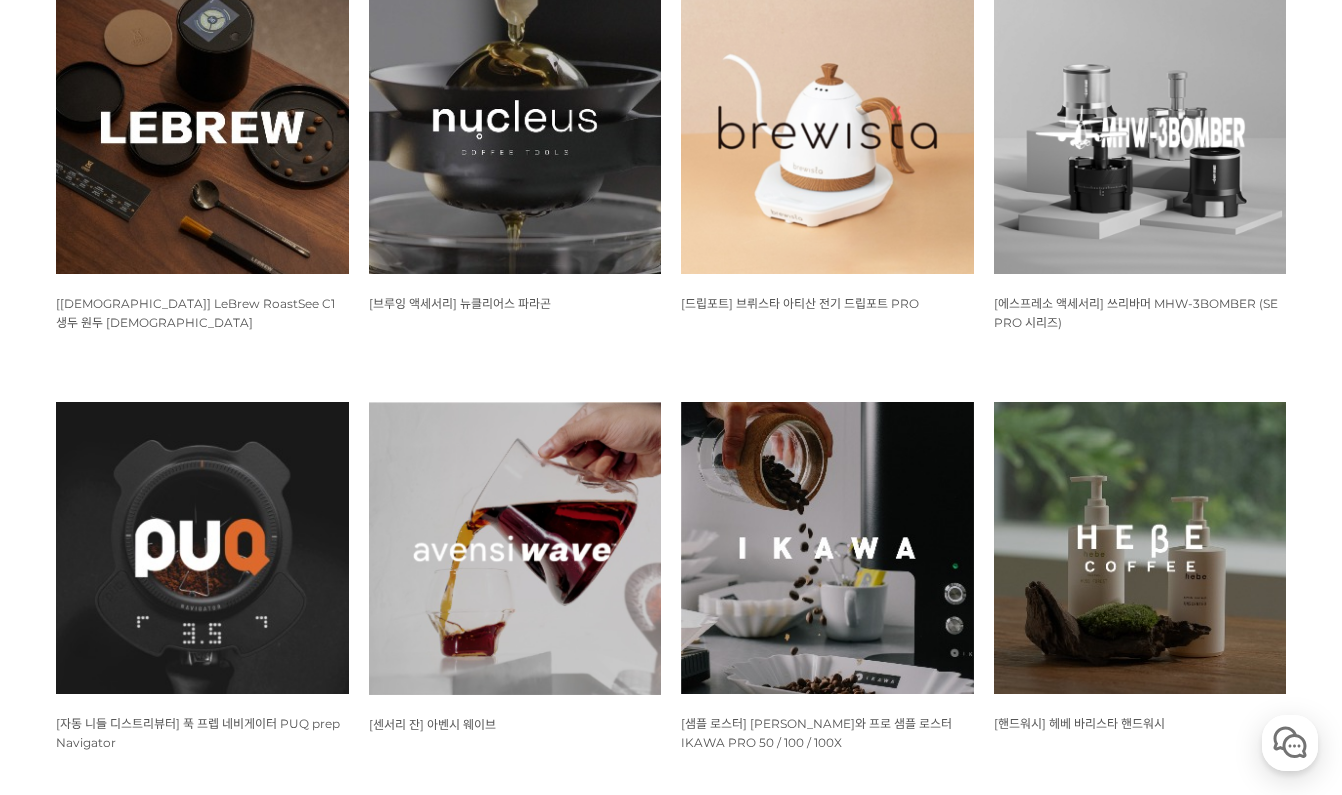 click at bounding box center [1140, 127] 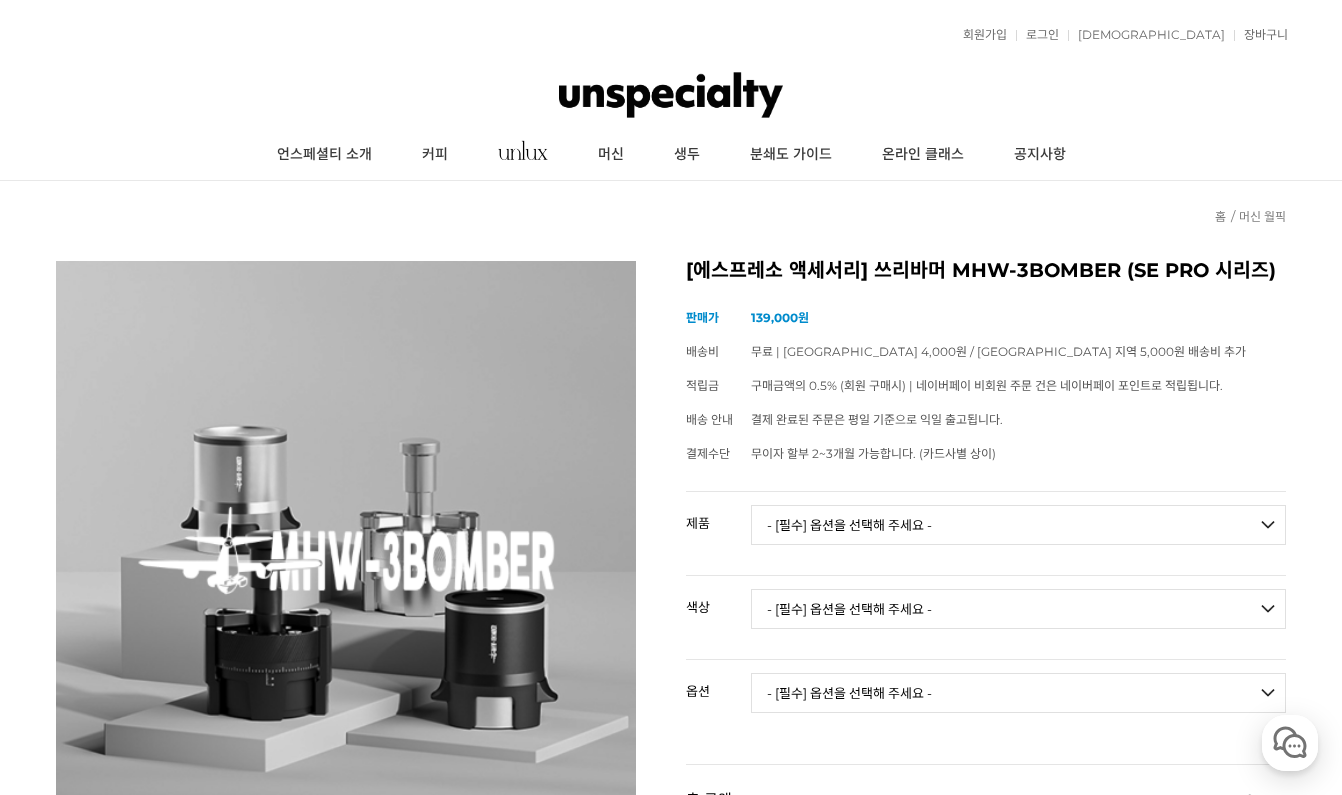 scroll, scrollTop: 0, scrollLeft: 0, axis: both 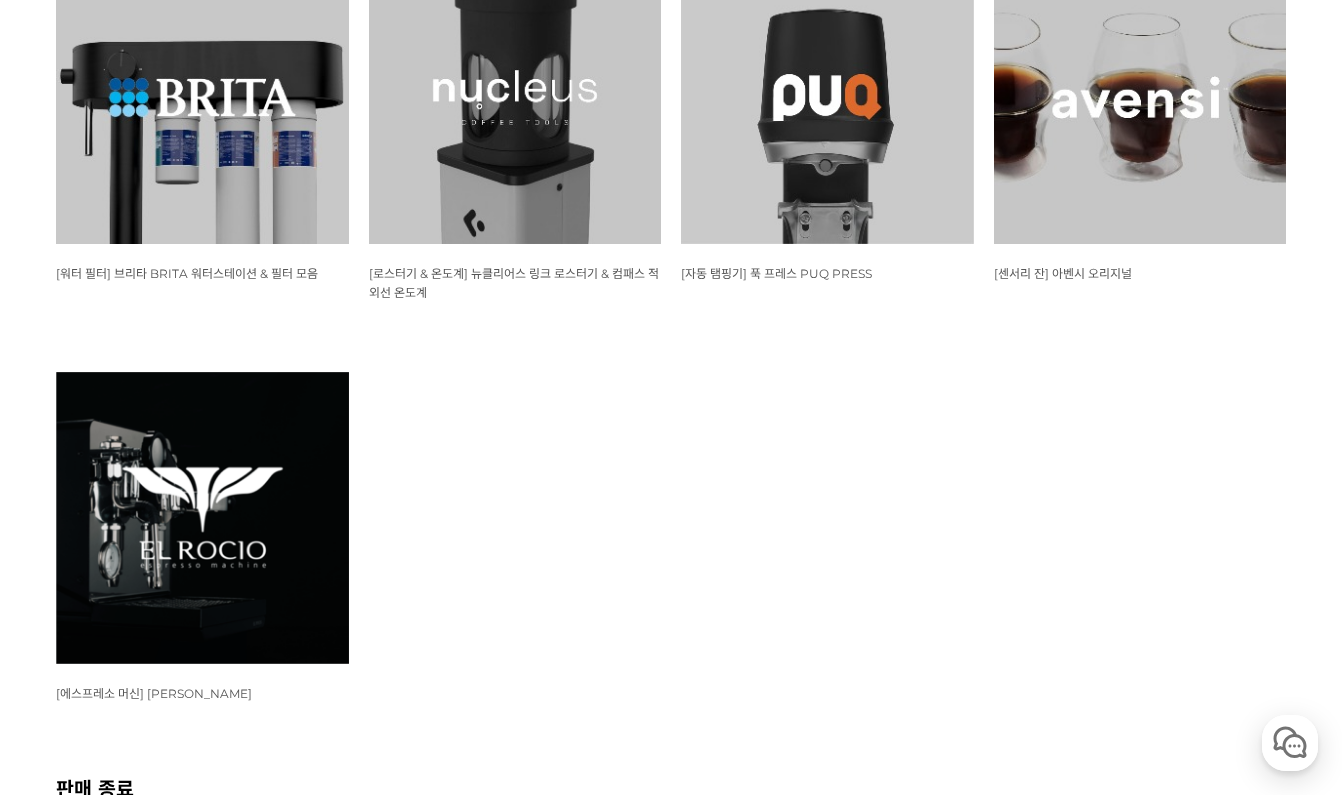 click at bounding box center [827, 97] 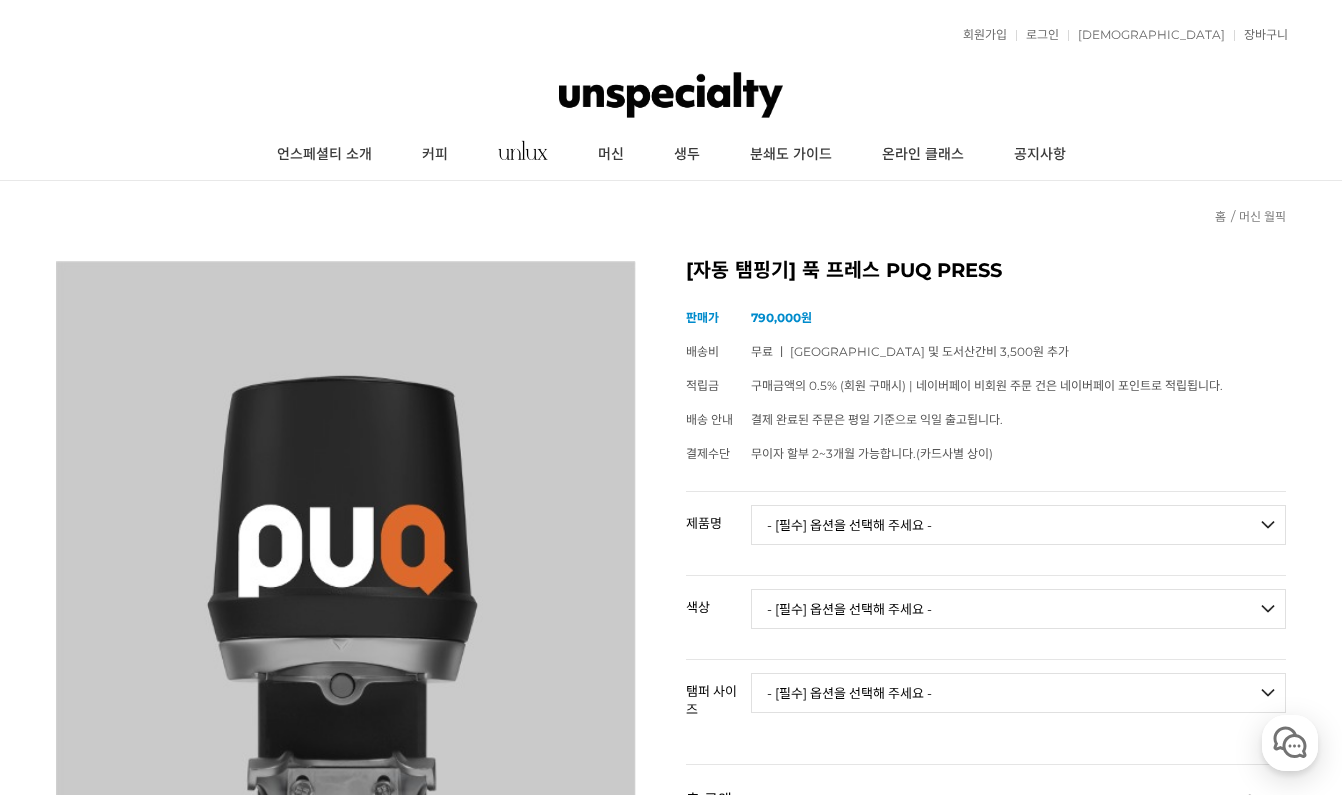 scroll, scrollTop: 0, scrollLeft: 0, axis: both 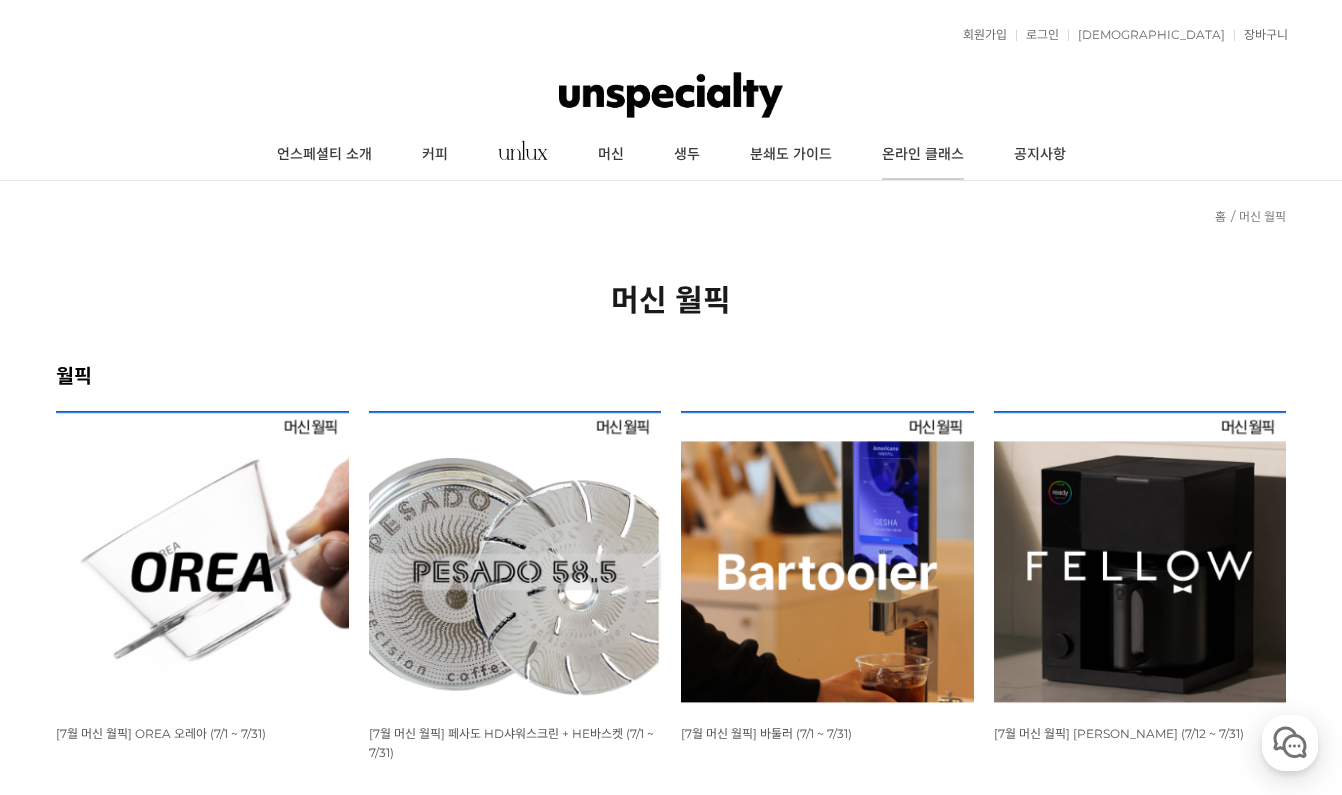 click on "온라인 클래스" at bounding box center [923, 155] 